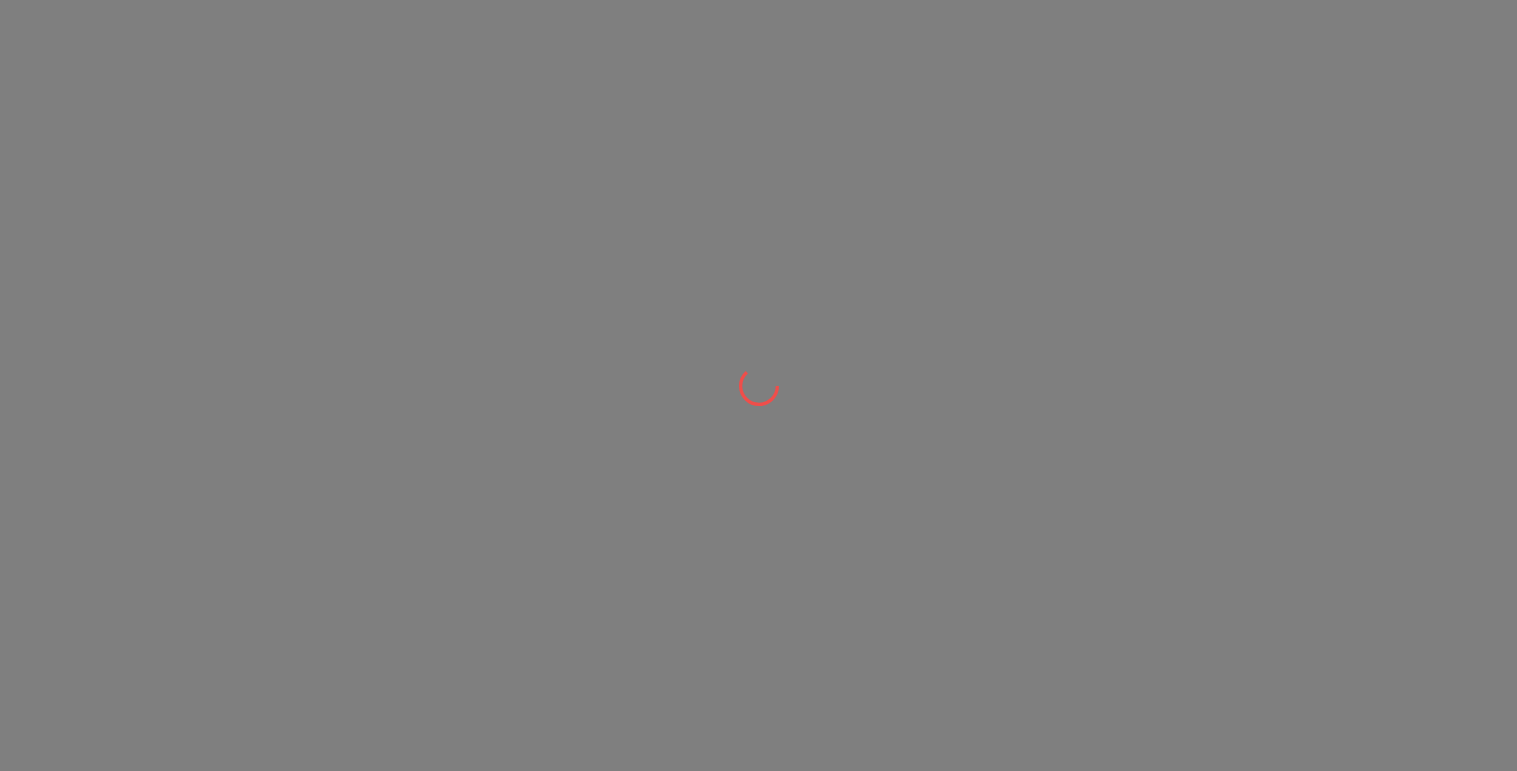 scroll, scrollTop: 0, scrollLeft: 0, axis: both 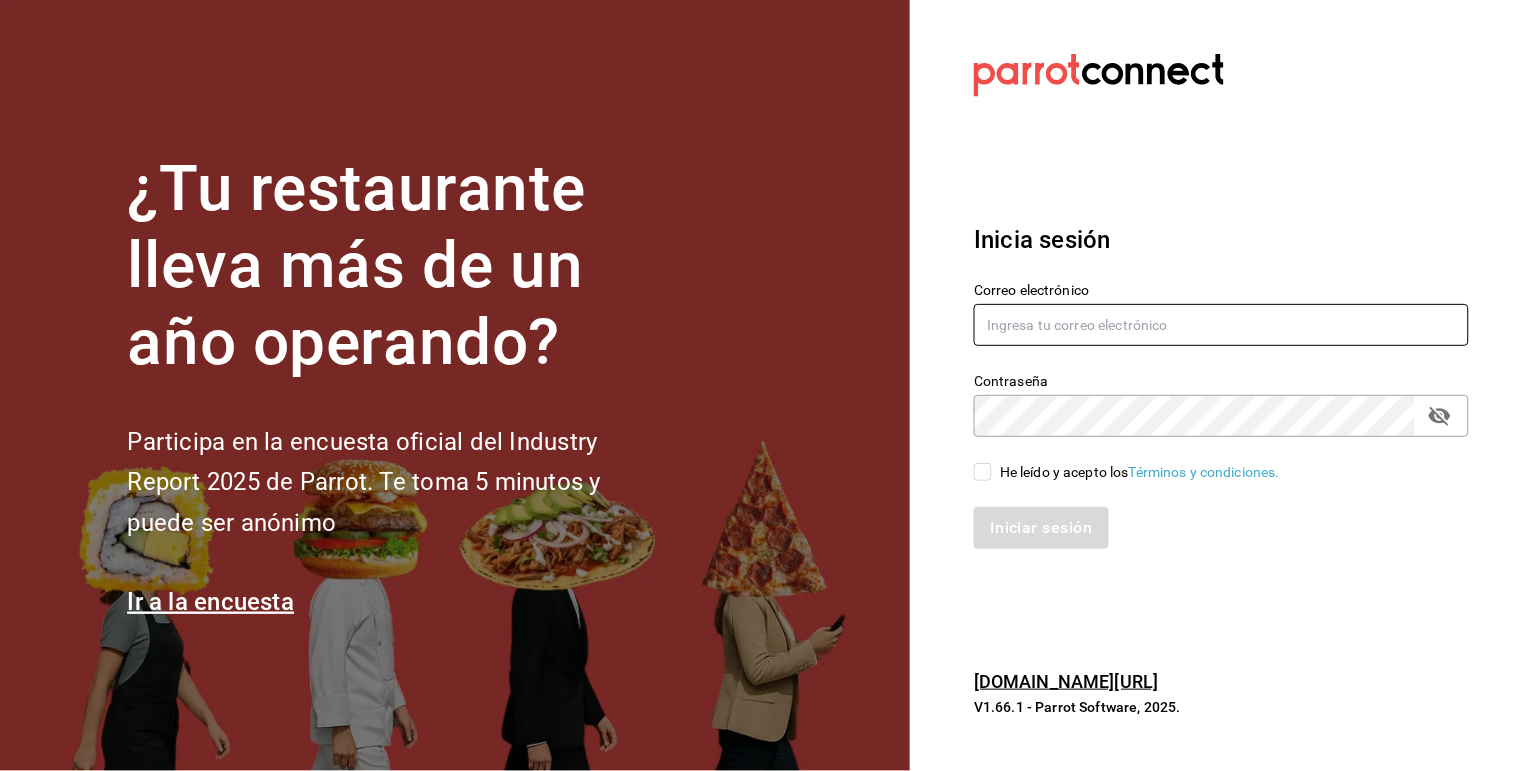 click at bounding box center (1221, 325) 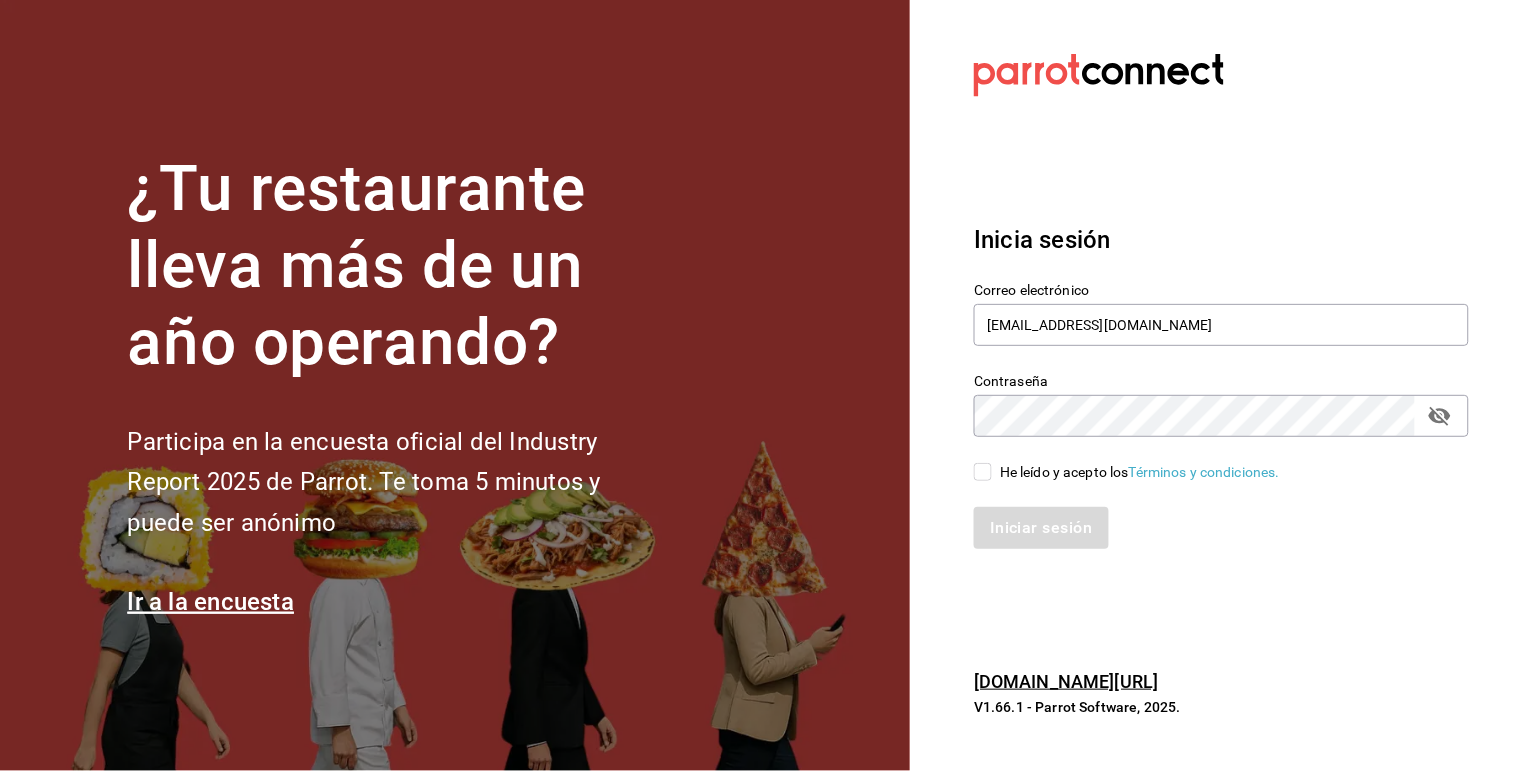 click on "He leído y acepto los  Términos y condiciones." at bounding box center (983, 472) 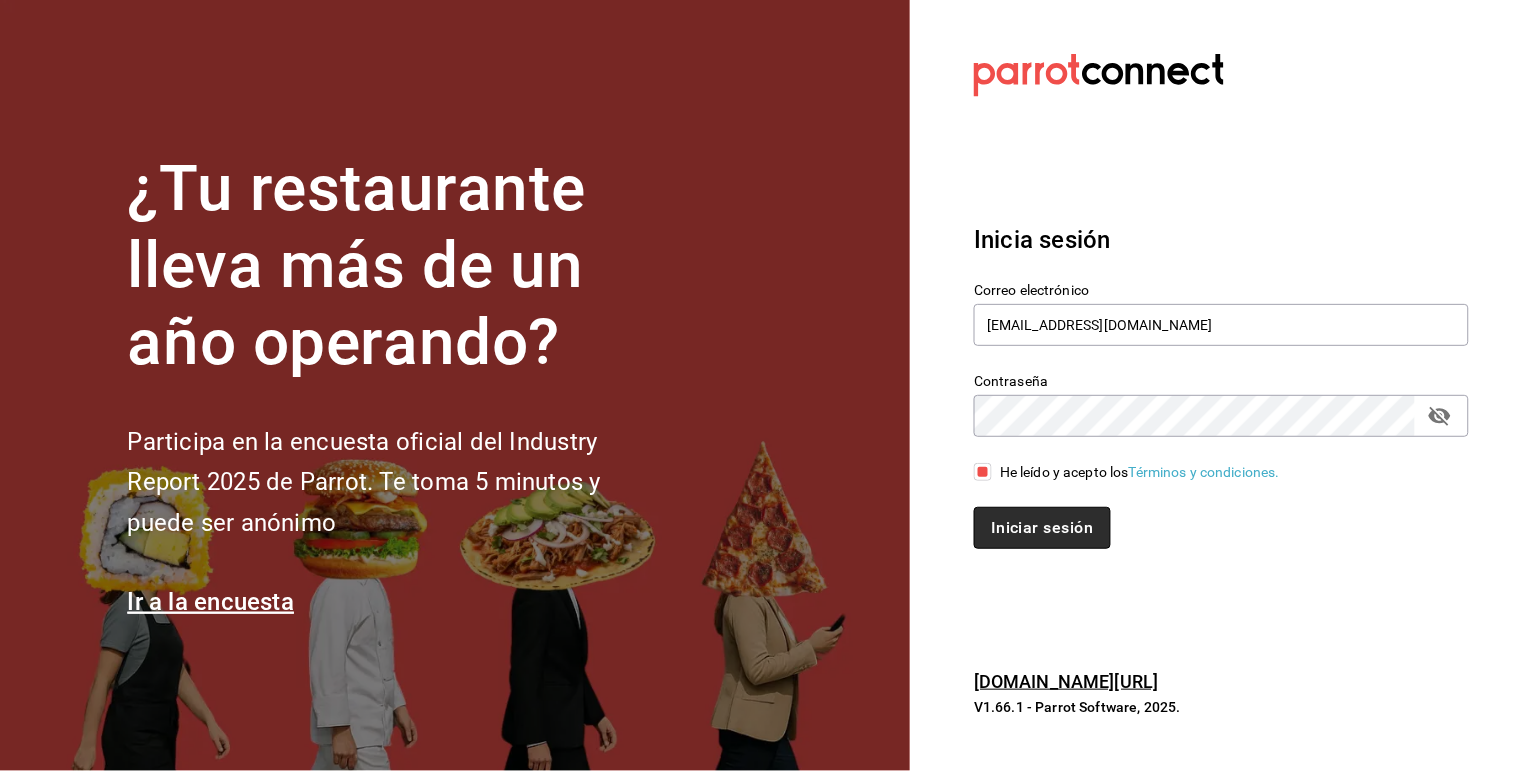 click on "Iniciar sesión" at bounding box center (1042, 528) 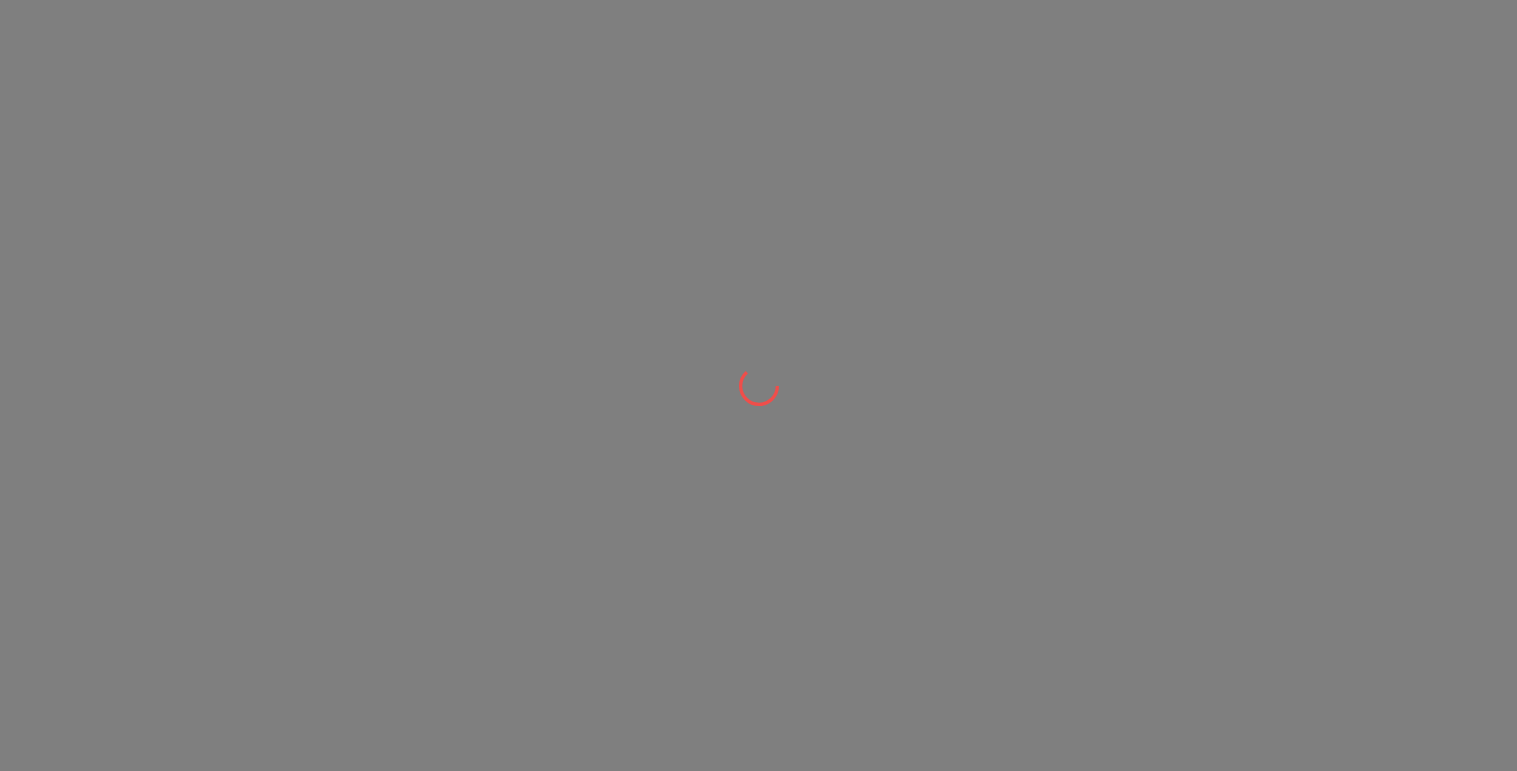 scroll, scrollTop: 0, scrollLeft: 0, axis: both 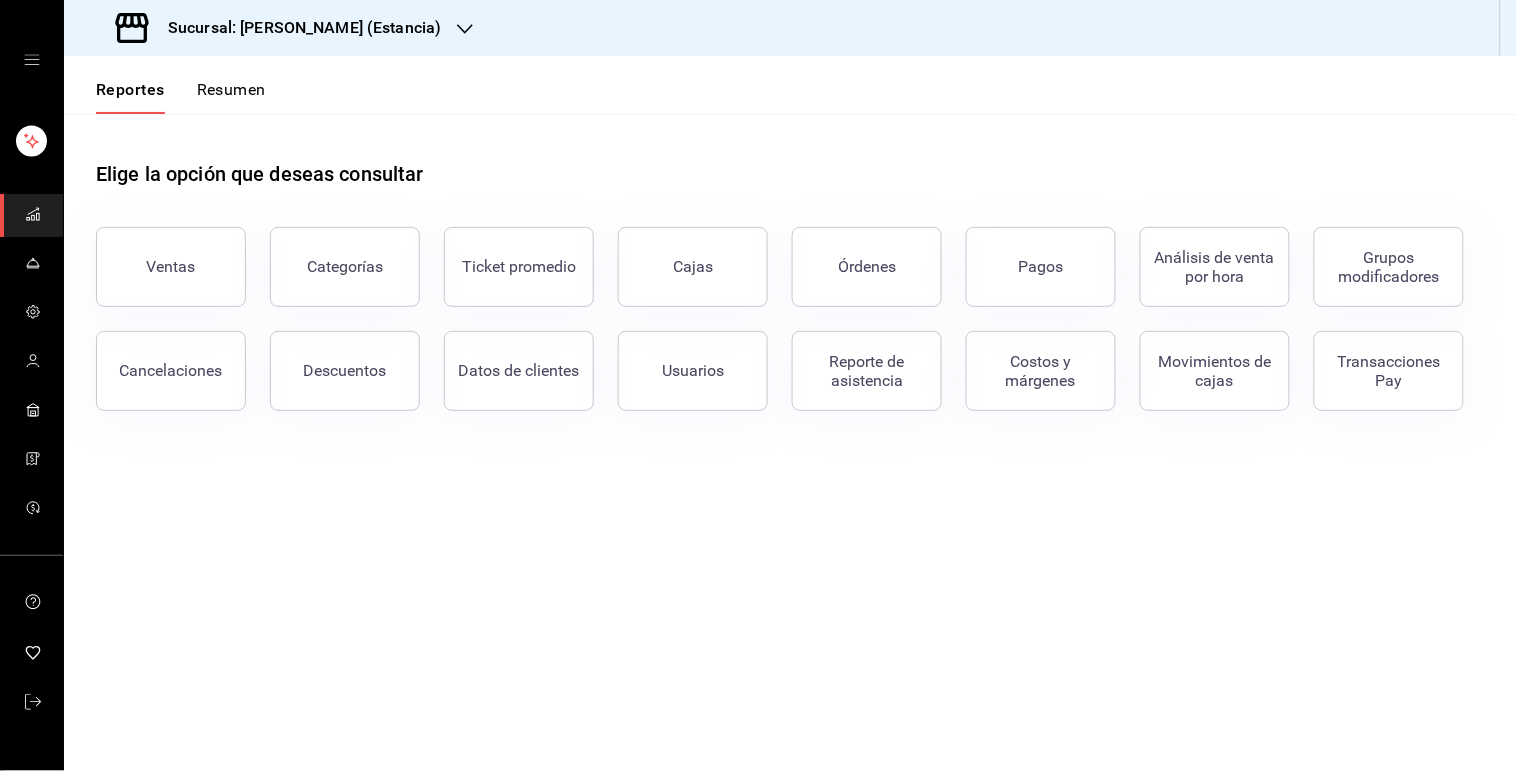 click on "Sucursal: [PERSON_NAME] (Estancia)" at bounding box center [296, 28] 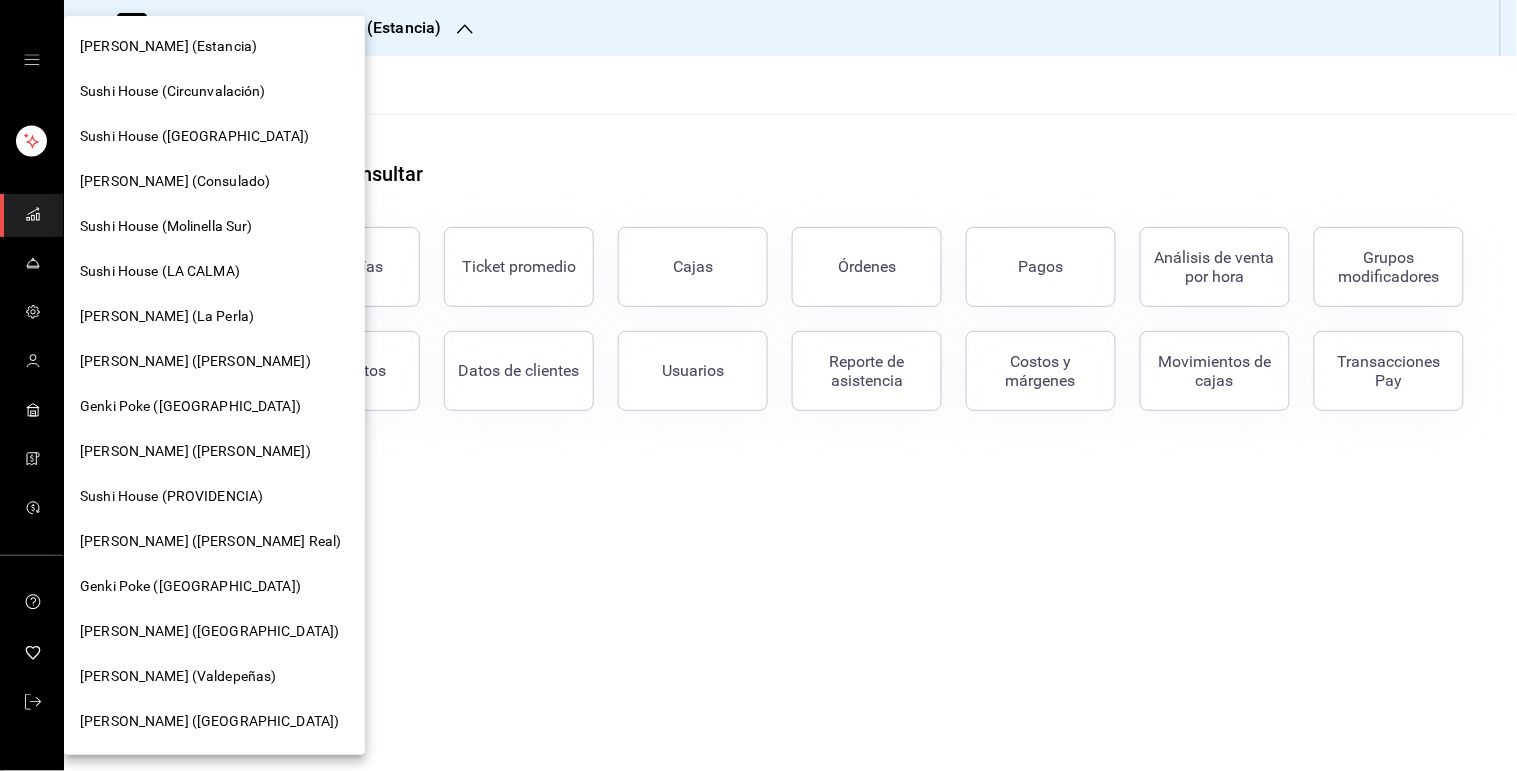 click on "[PERSON_NAME] (Consulado)" at bounding box center [214, 181] 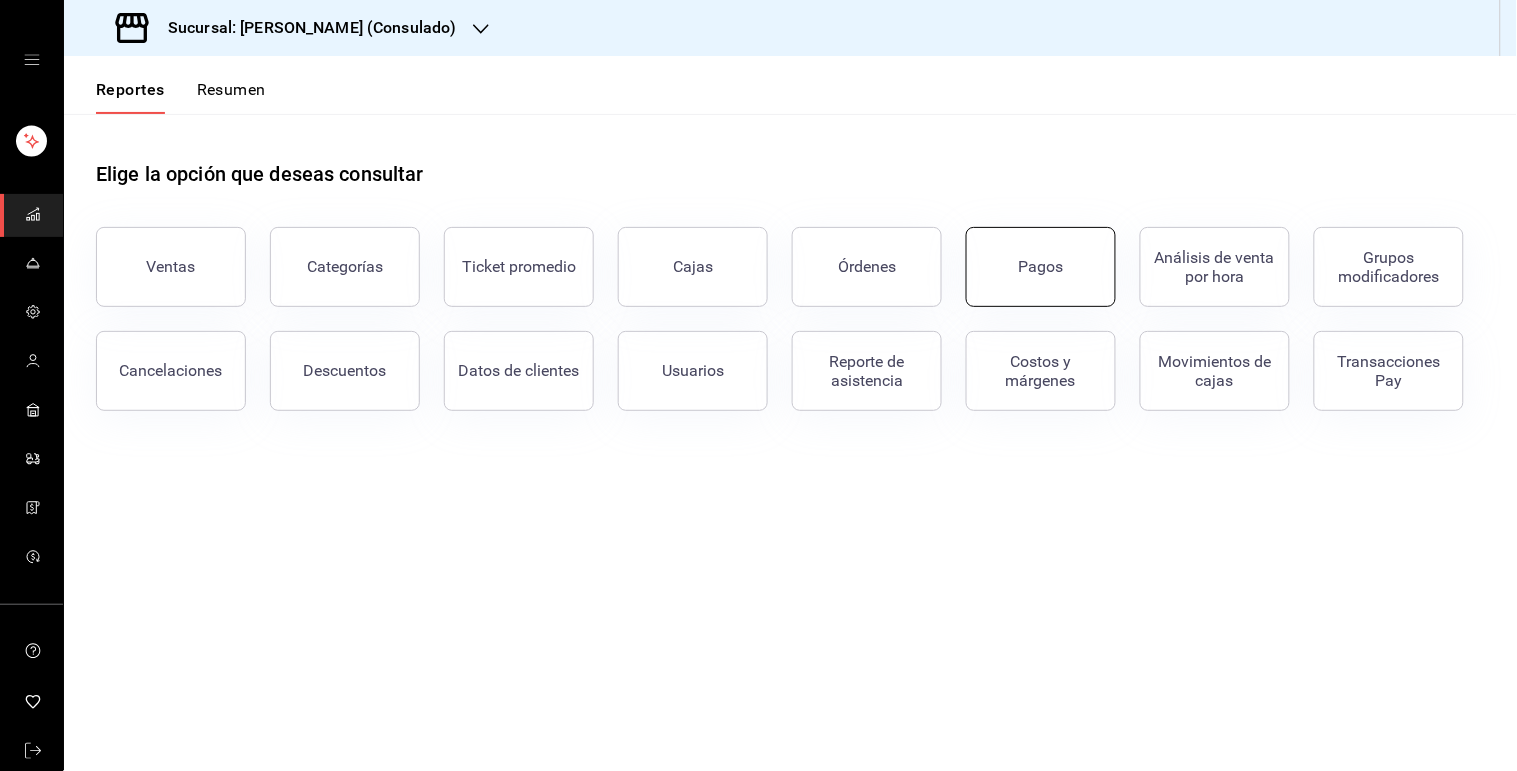 click on "Pagos" at bounding box center (1041, 267) 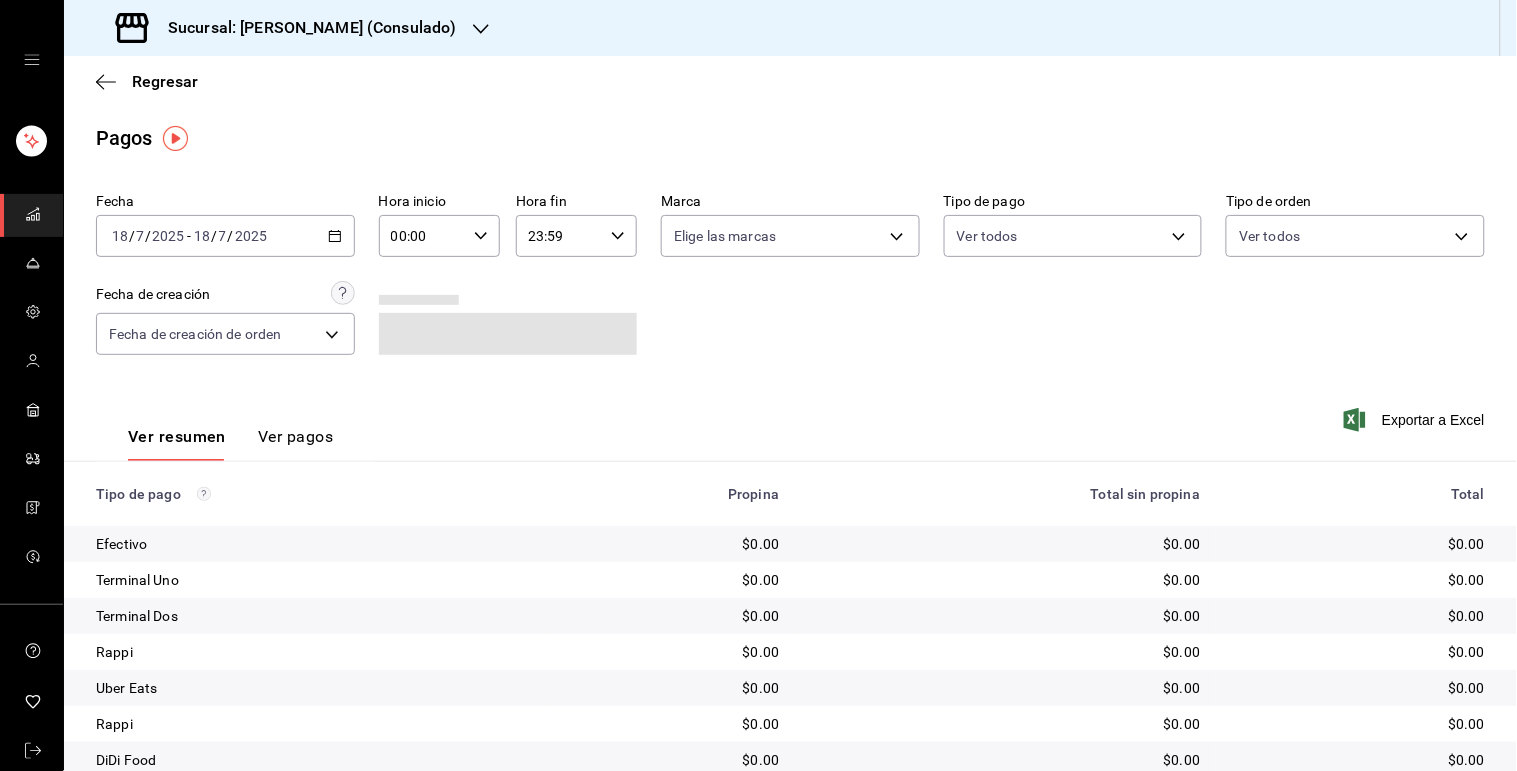 click 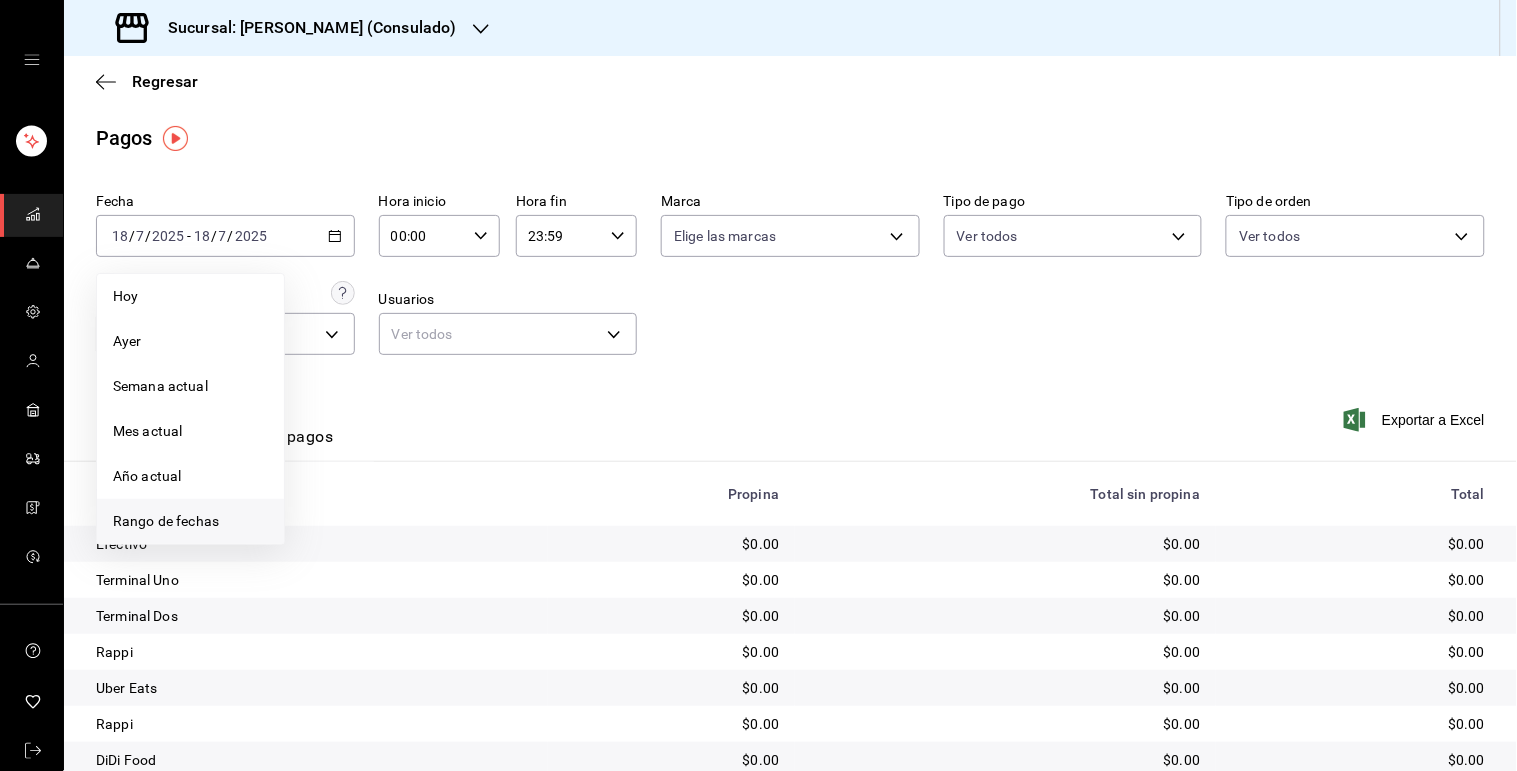 click on "Rango de fechas" at bounding box center (190, 521) 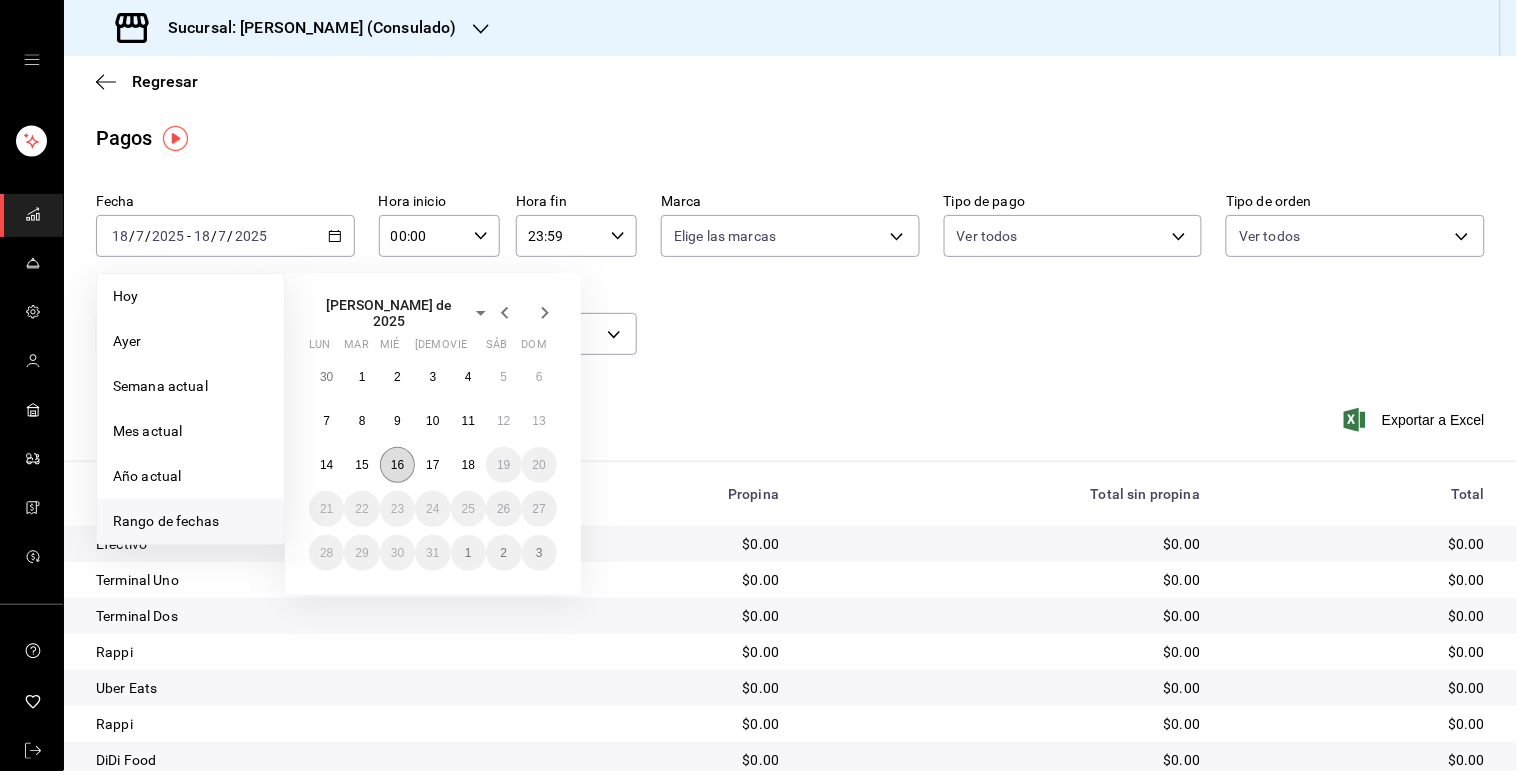 click on "16" at bounding box center (397, 465) 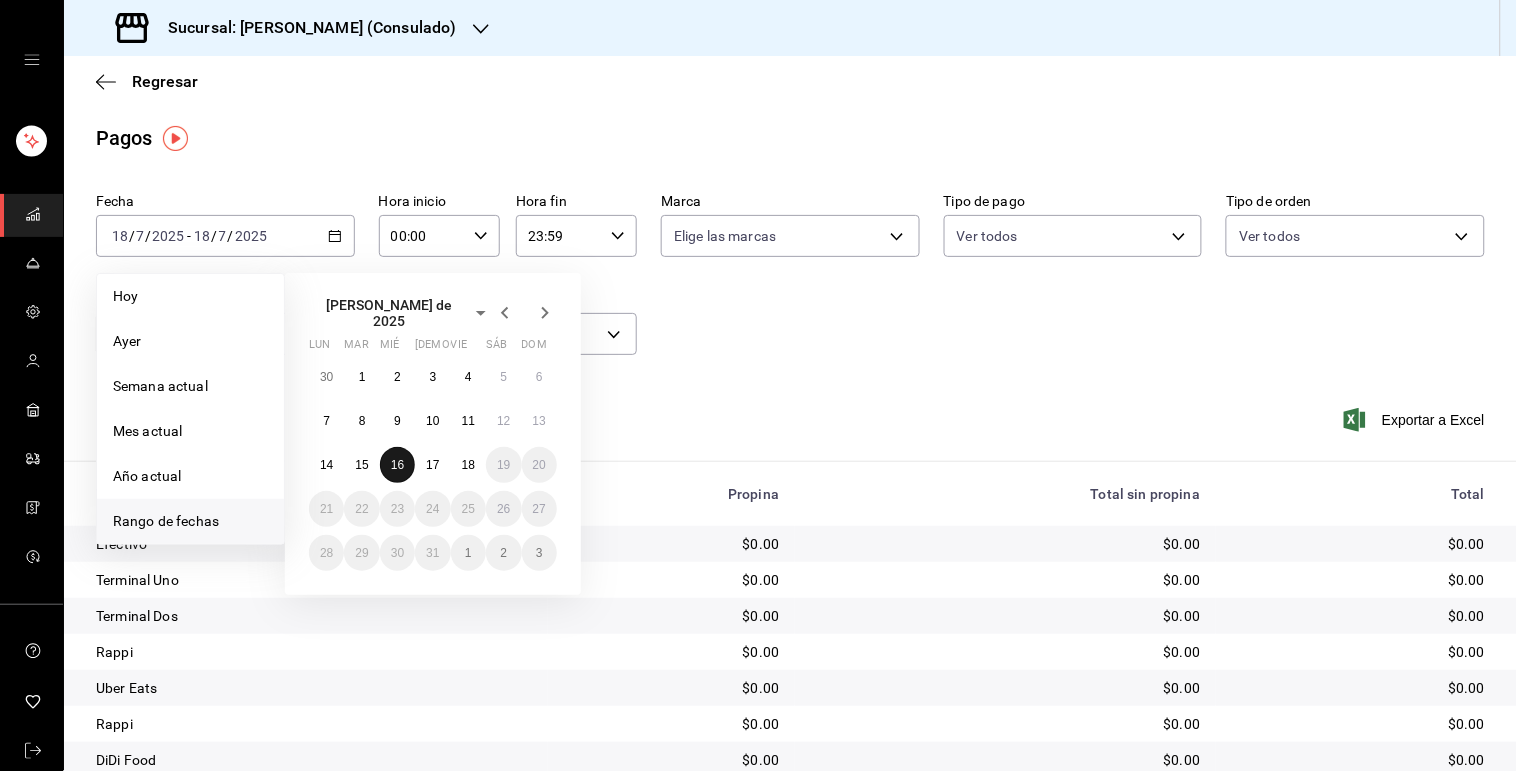 click on "16" at bounding box center (397, 465) 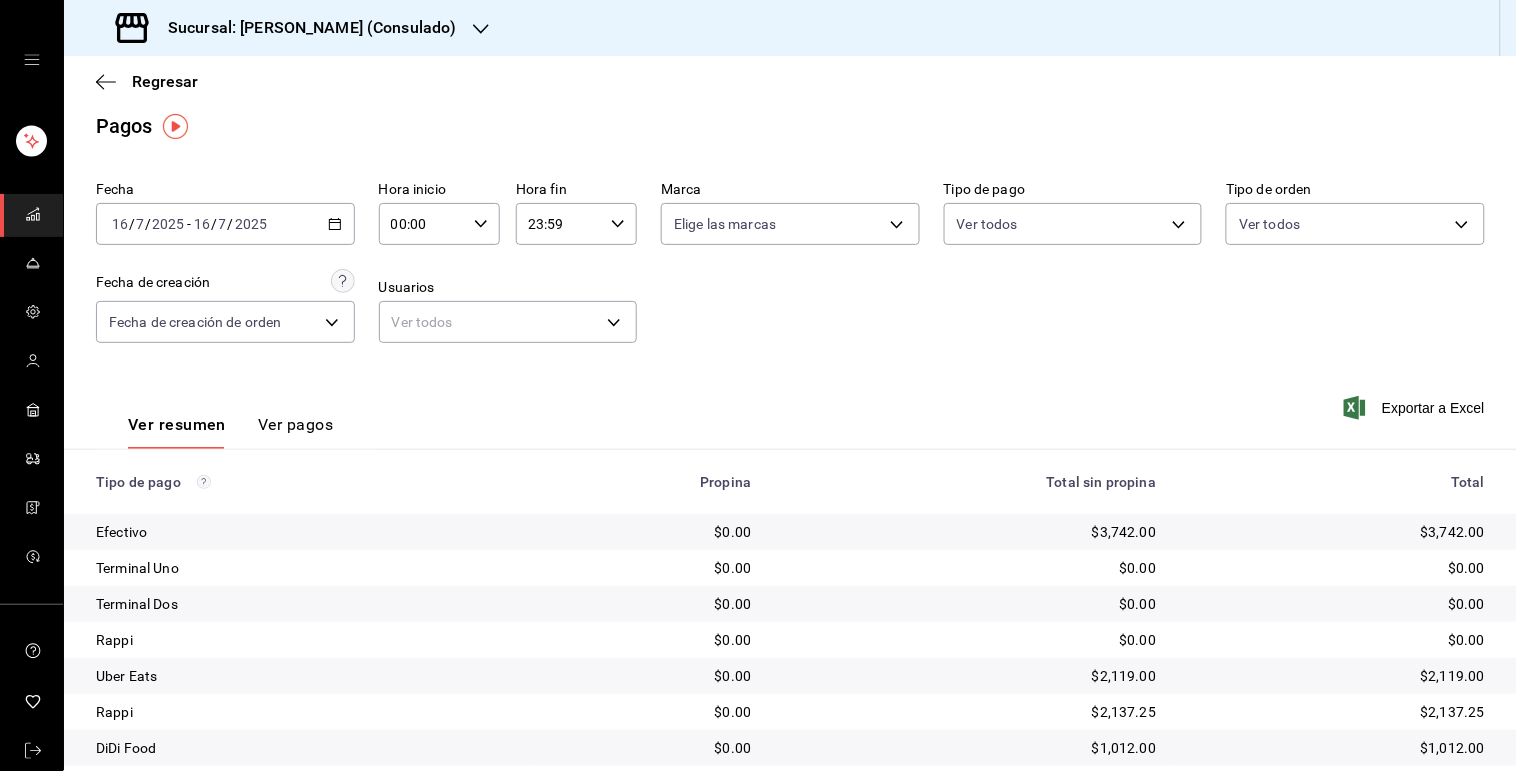 scroll, scrollTop: 0, scrollLeft: 0, axis: both 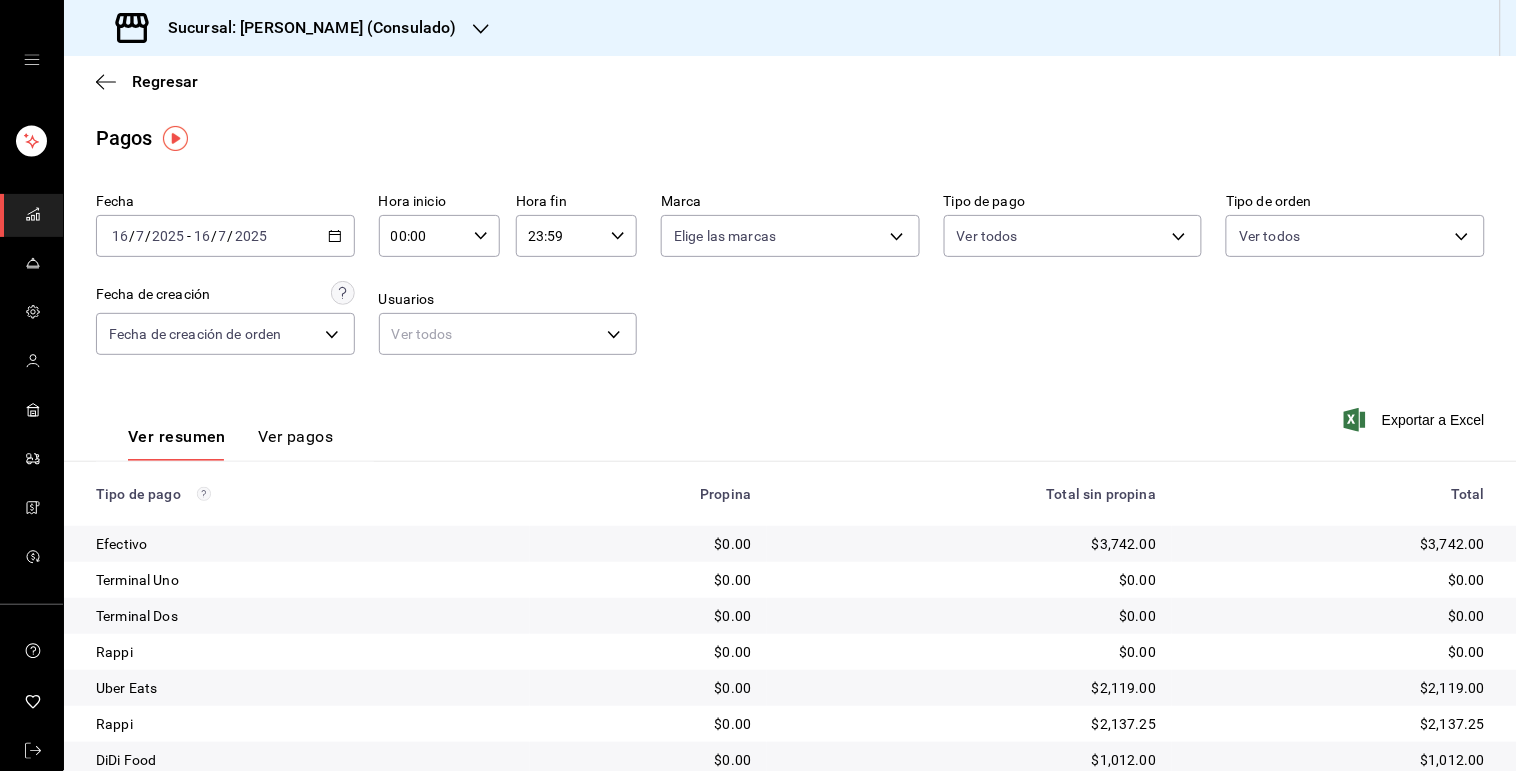 click 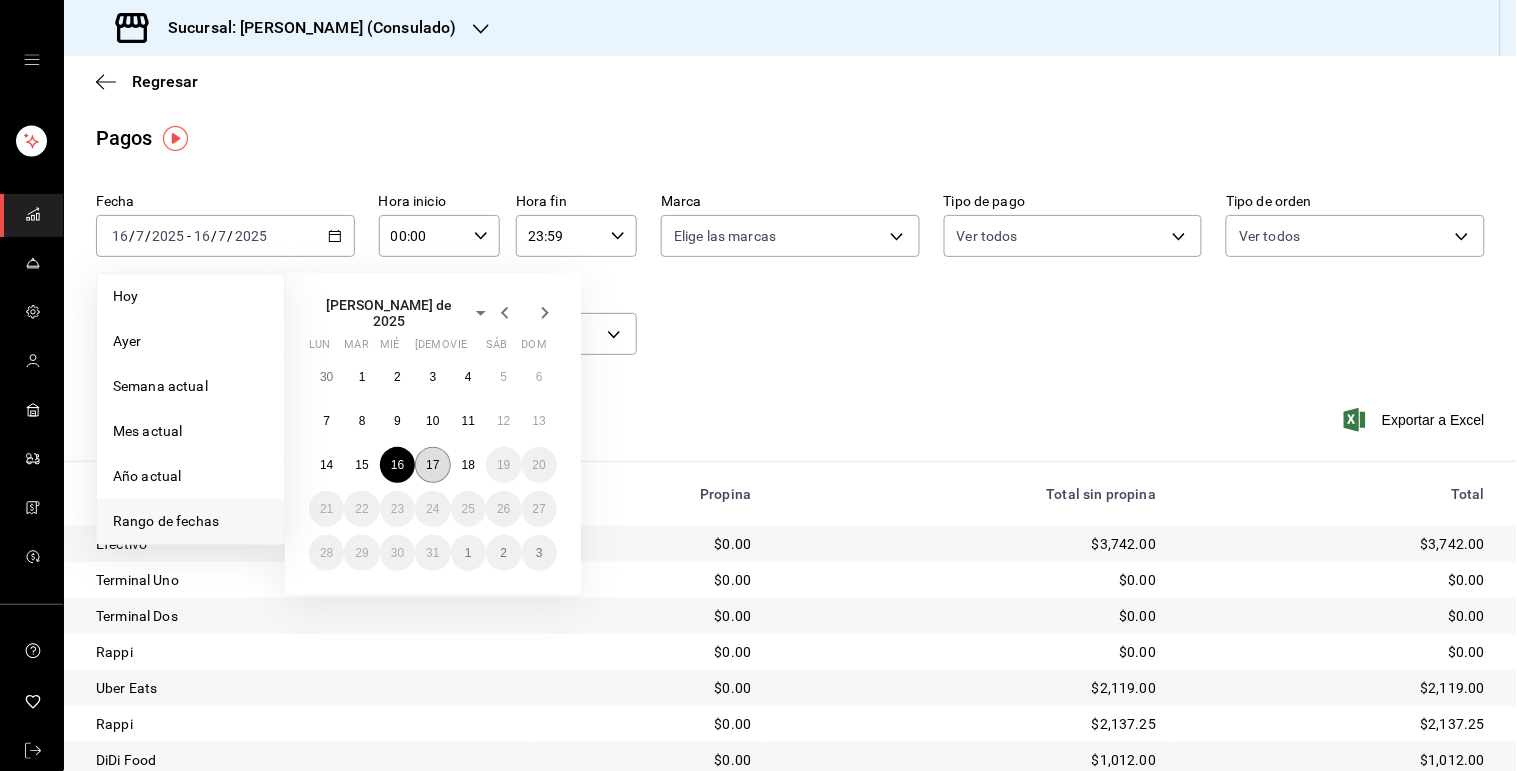 click on "17" at bounding box center [432, 465] 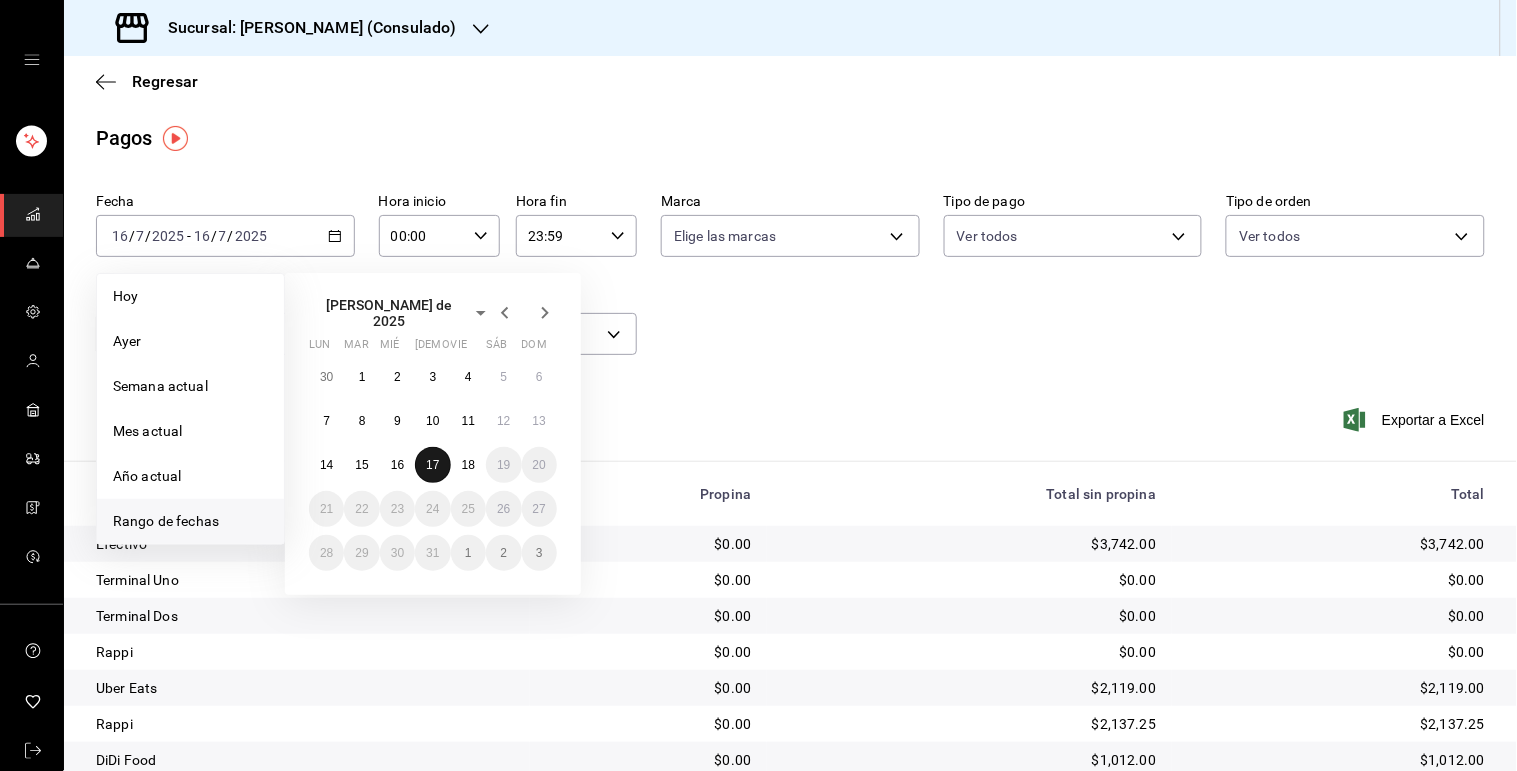 click on "17" at bounding box center (432, 465) 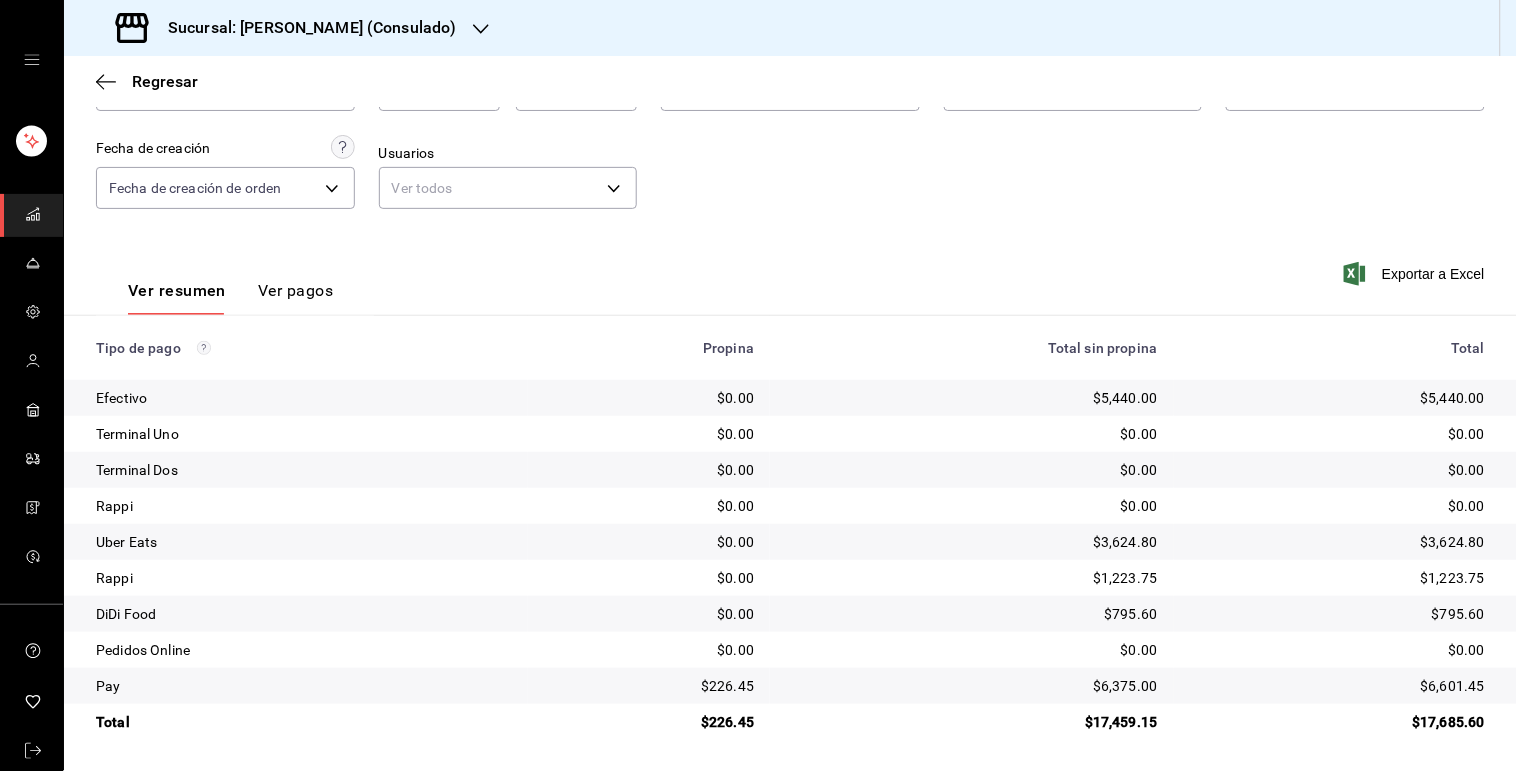 scroll, scrollTop: 147, scrollLeft: 0, axis: vertical 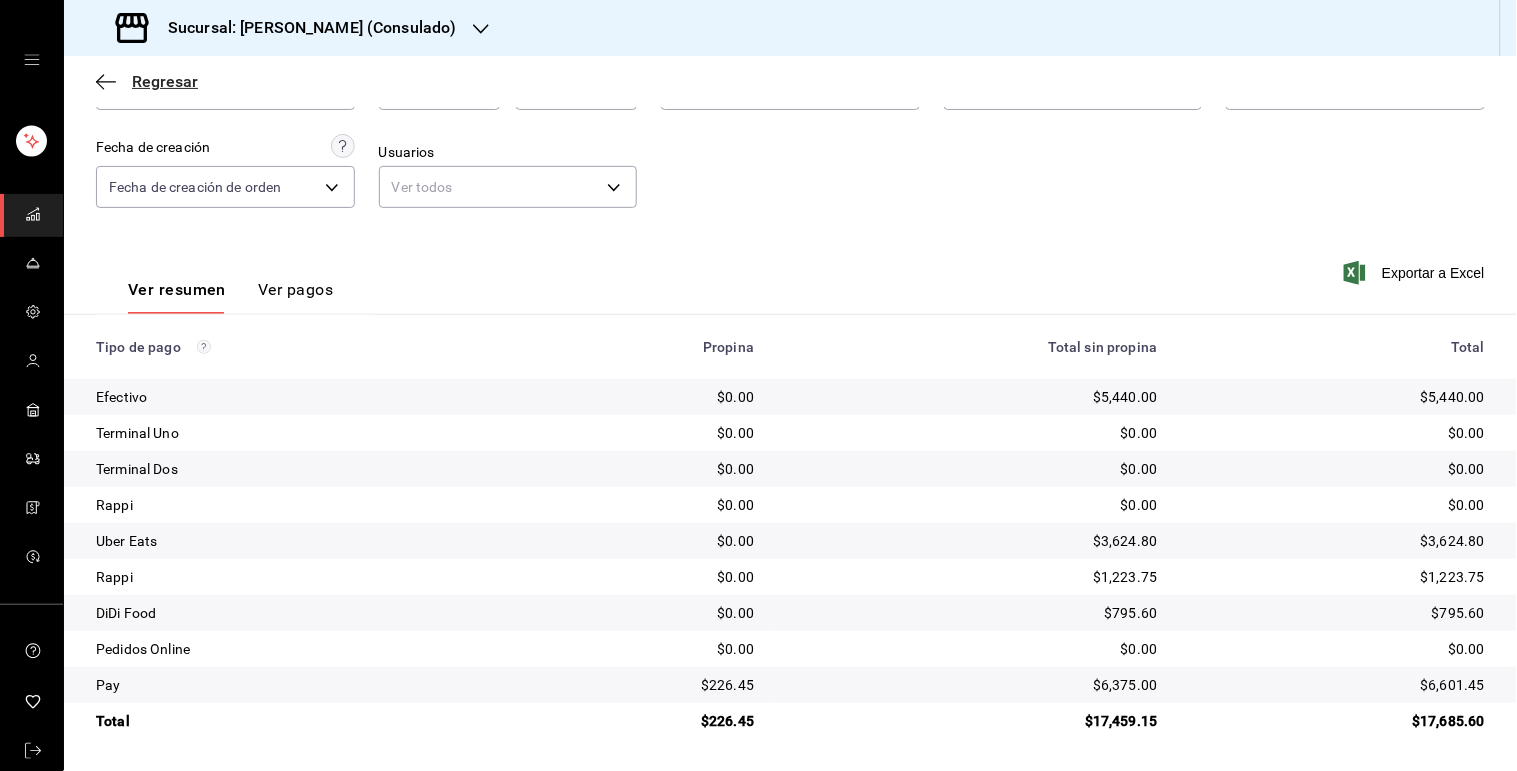 click on "Regresar" at bounding box center [165, 81] 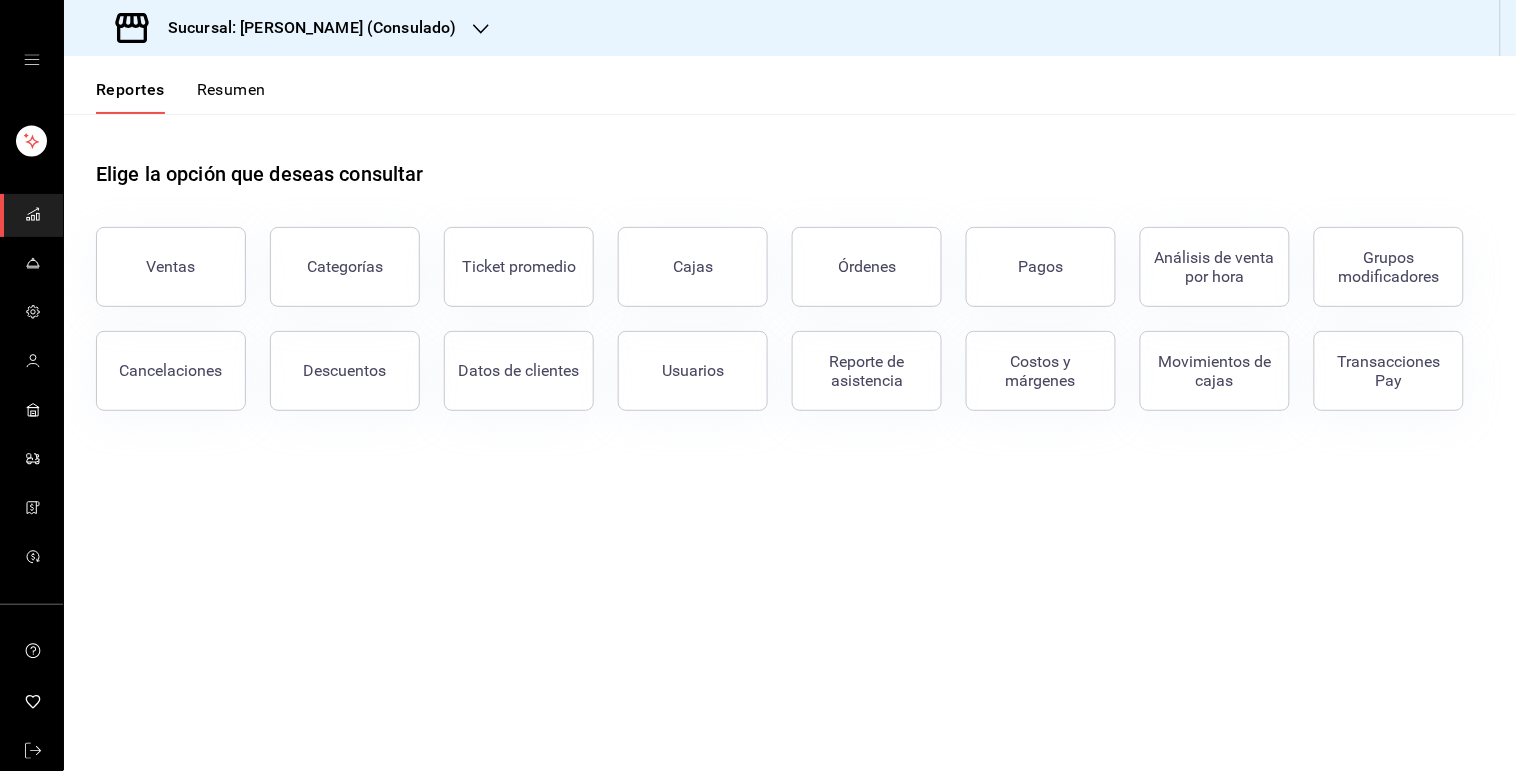 click on "Resumen" at bounding box center [231, 97] 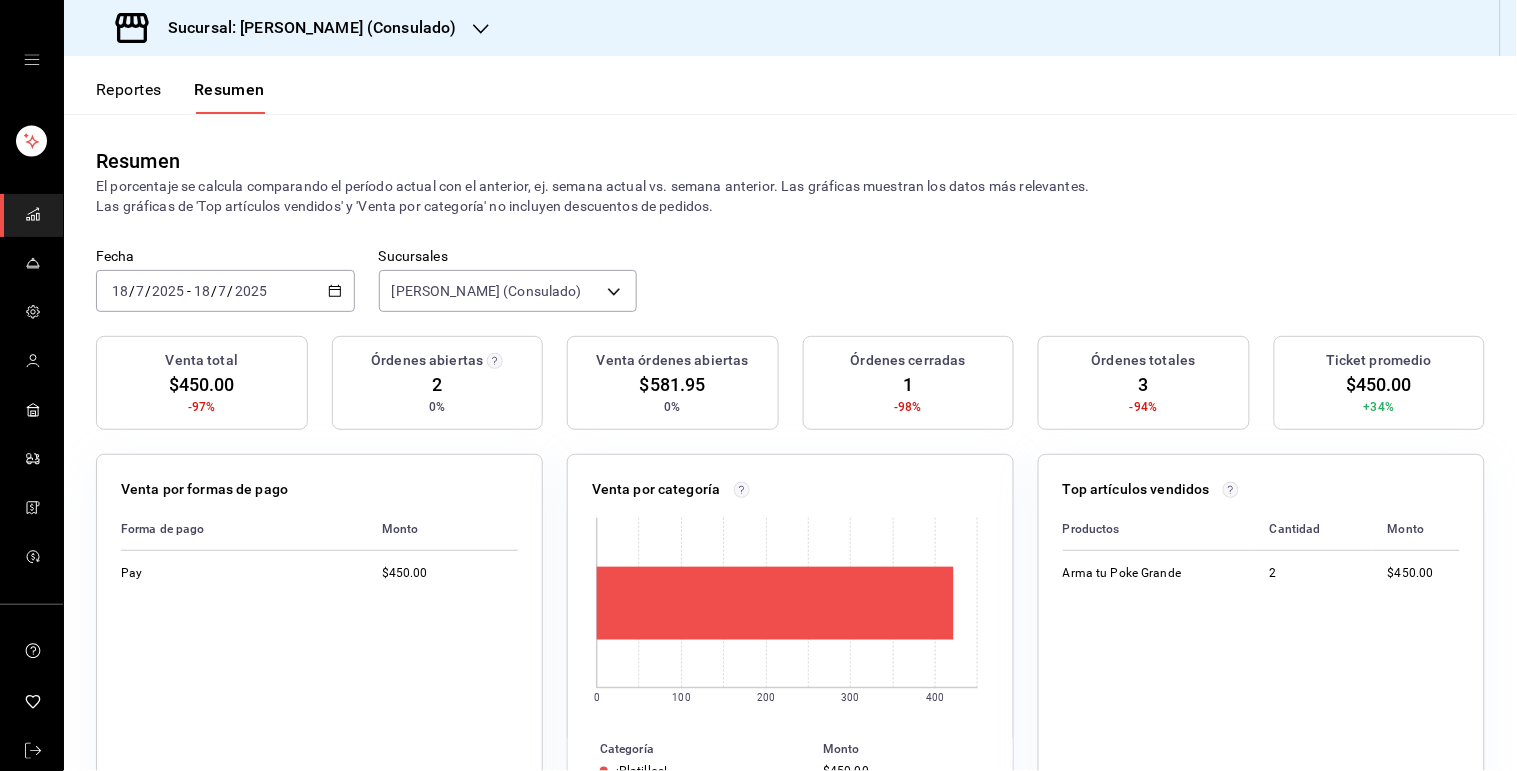 click 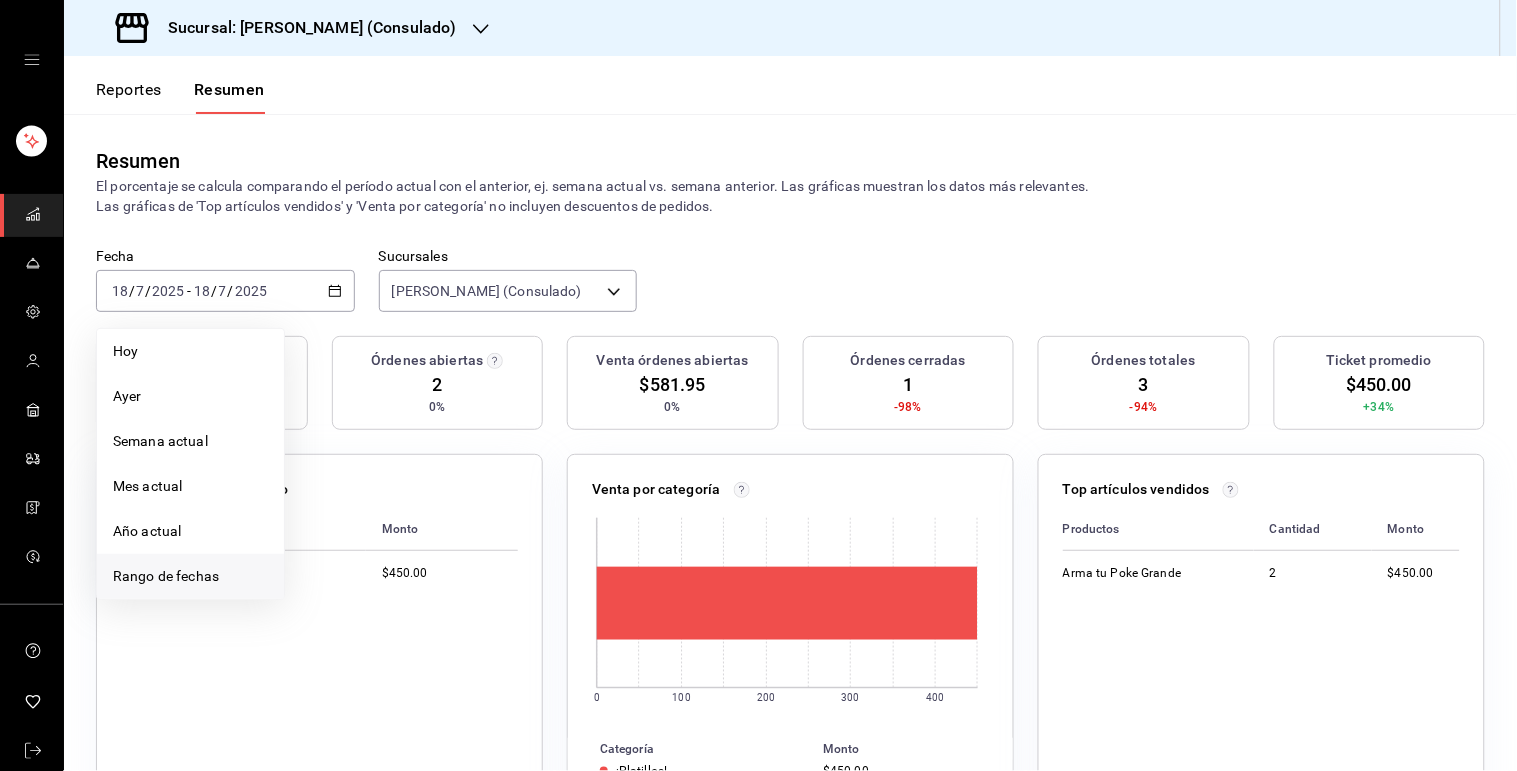 click on "Rango de fechas" at bounding box center (190, 576) 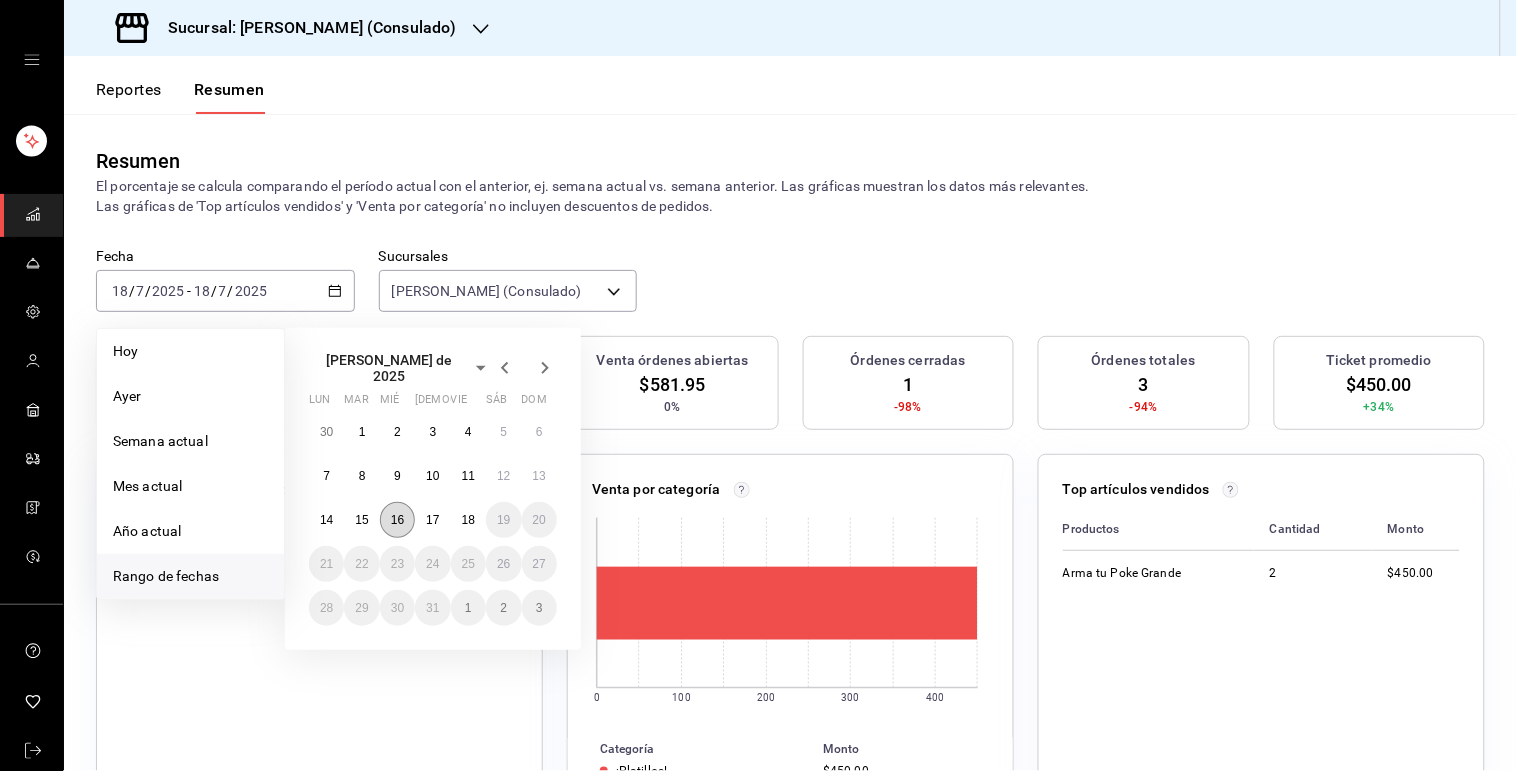 click on "16" at bounding box center (397, 520) 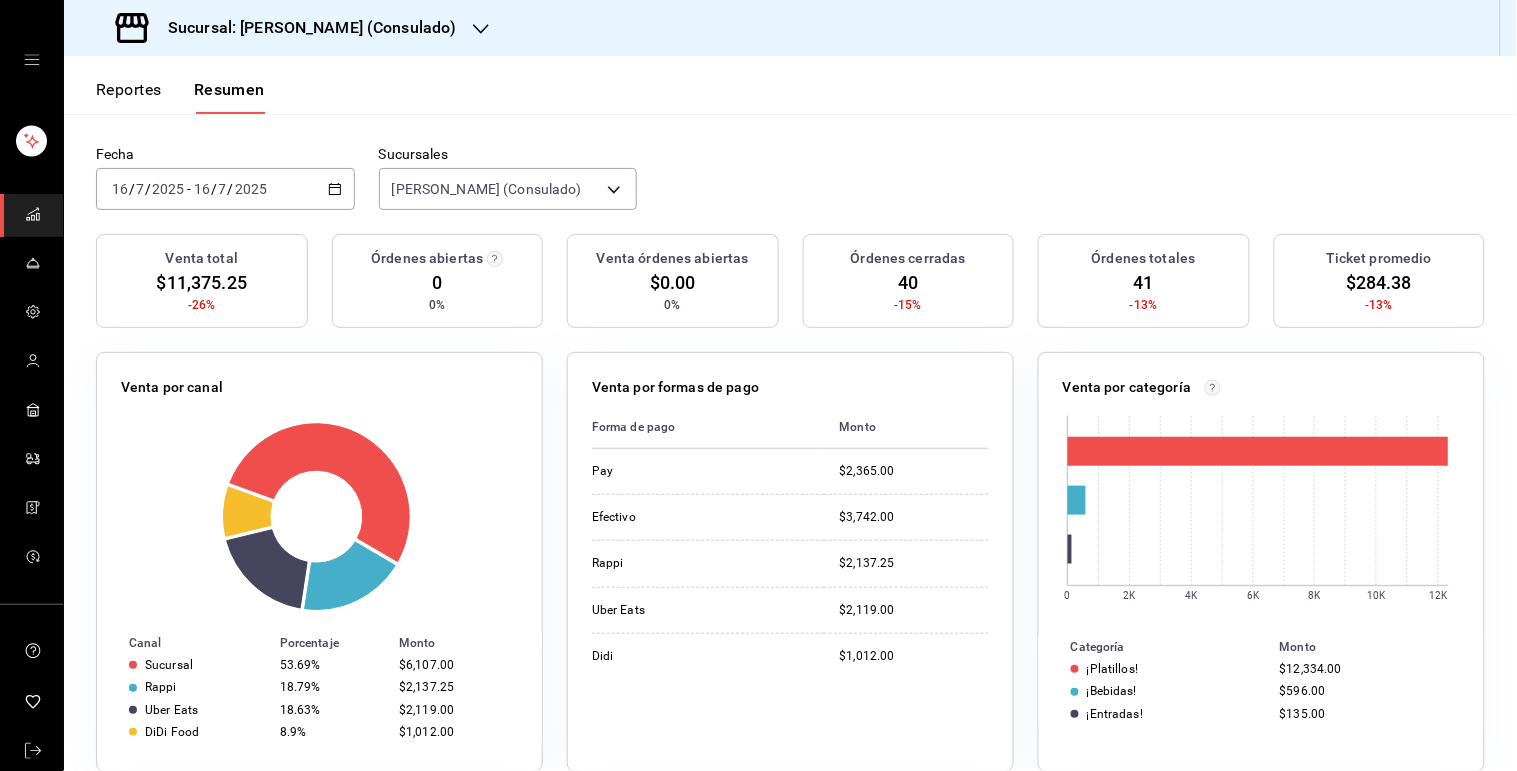 scroll, scrollTop: 50, scrollLeft: 0, axis: vertical 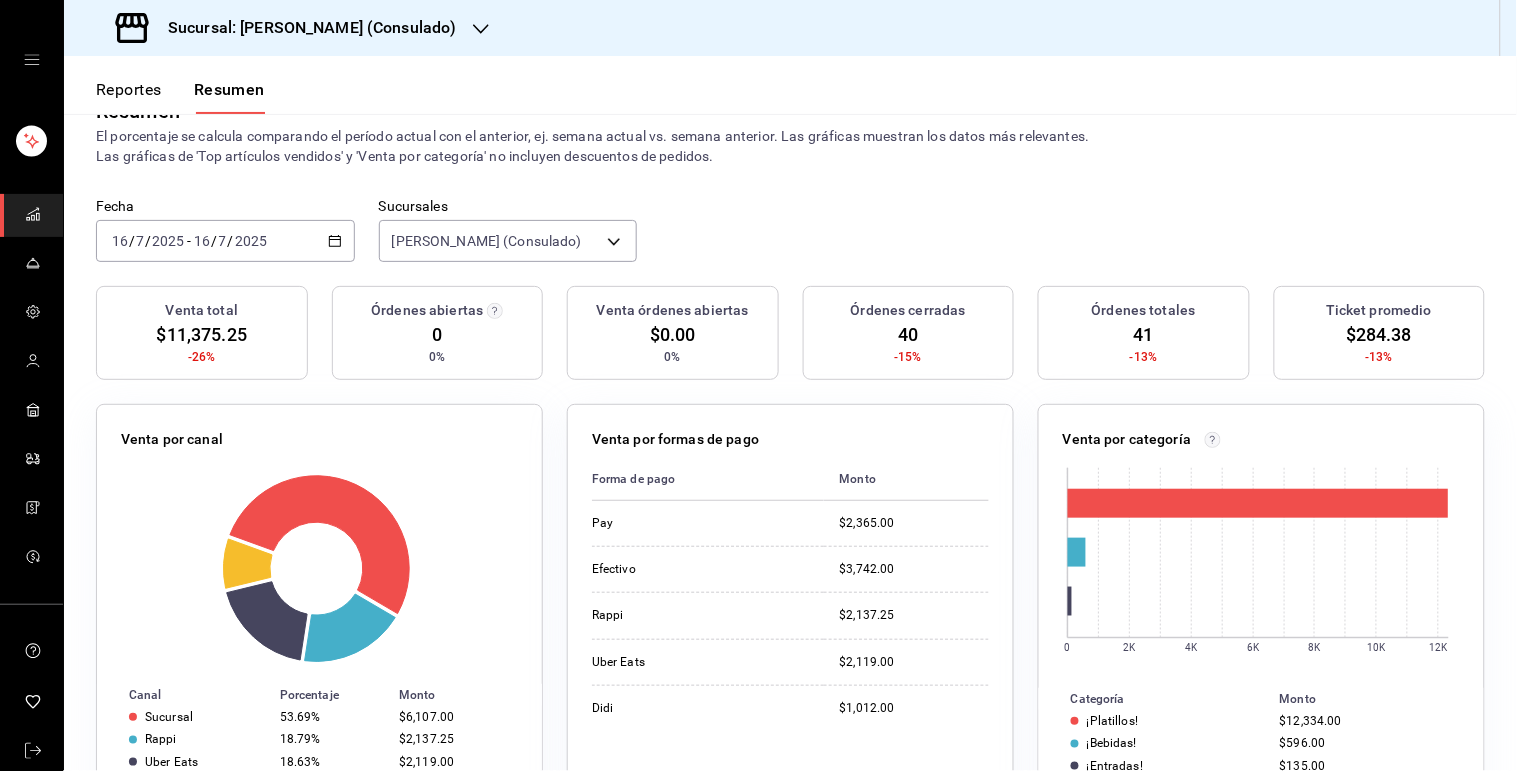 click 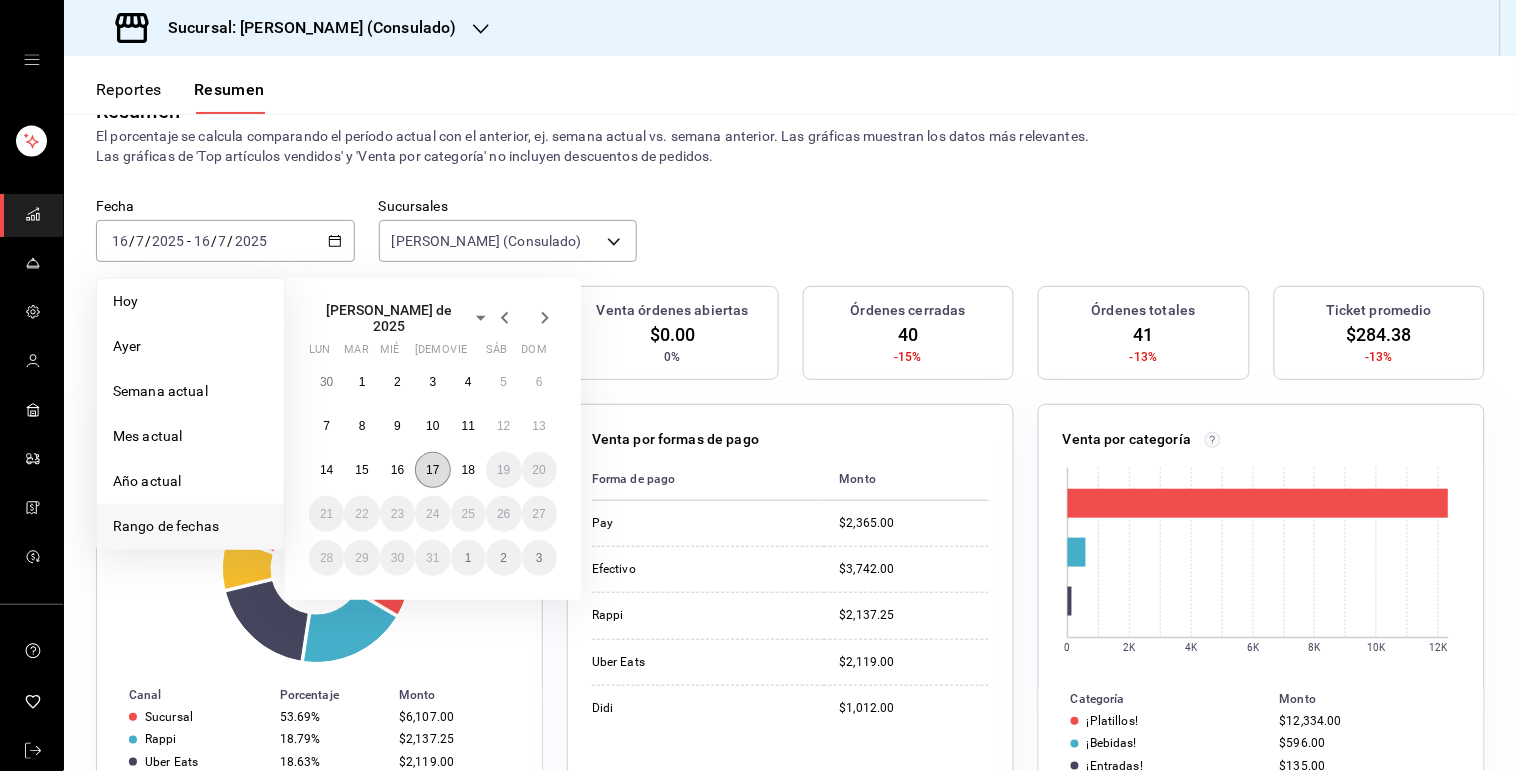 click on "17" at bounding box center (432, 470) 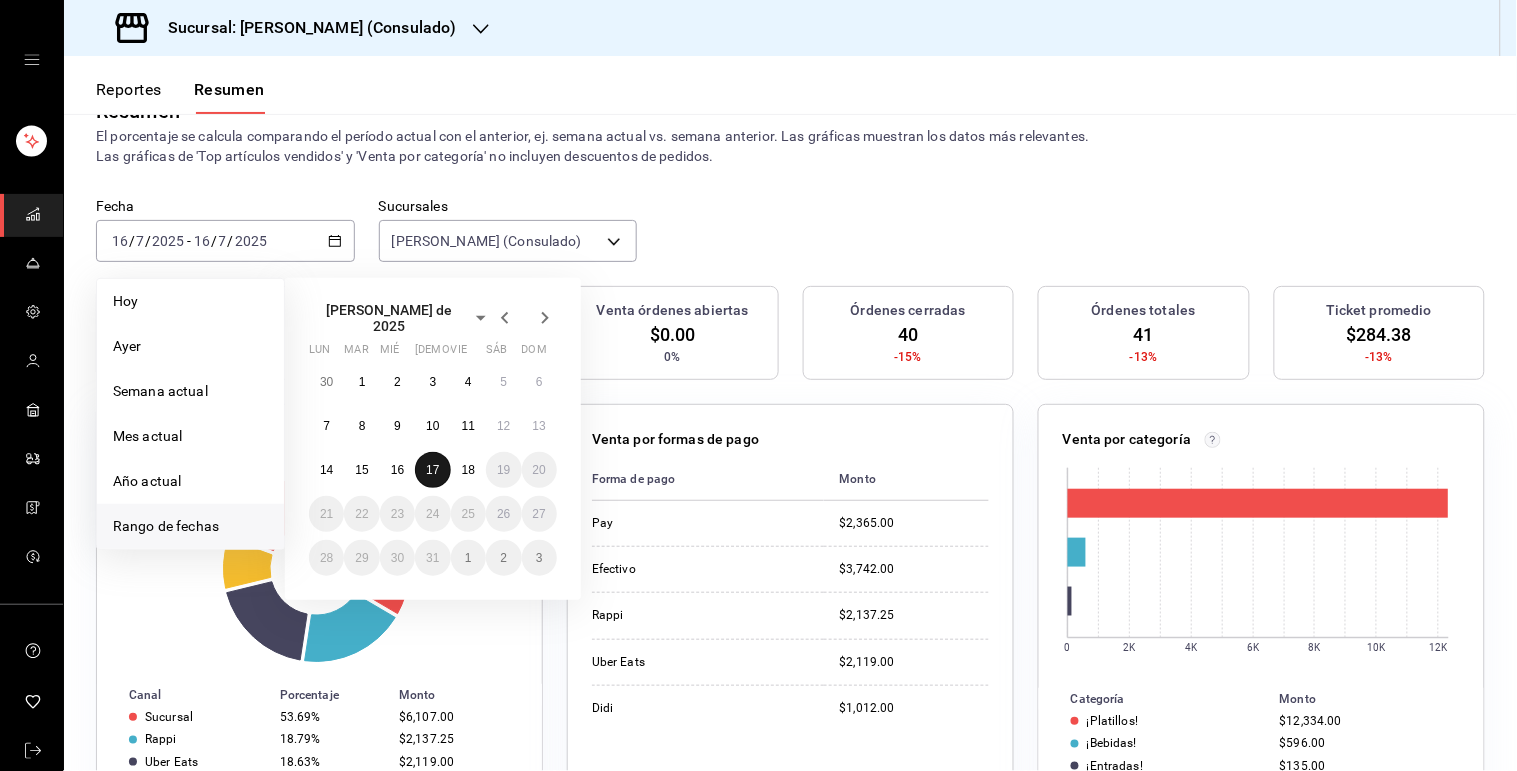 click on "17" at bounding box center (432, 470) 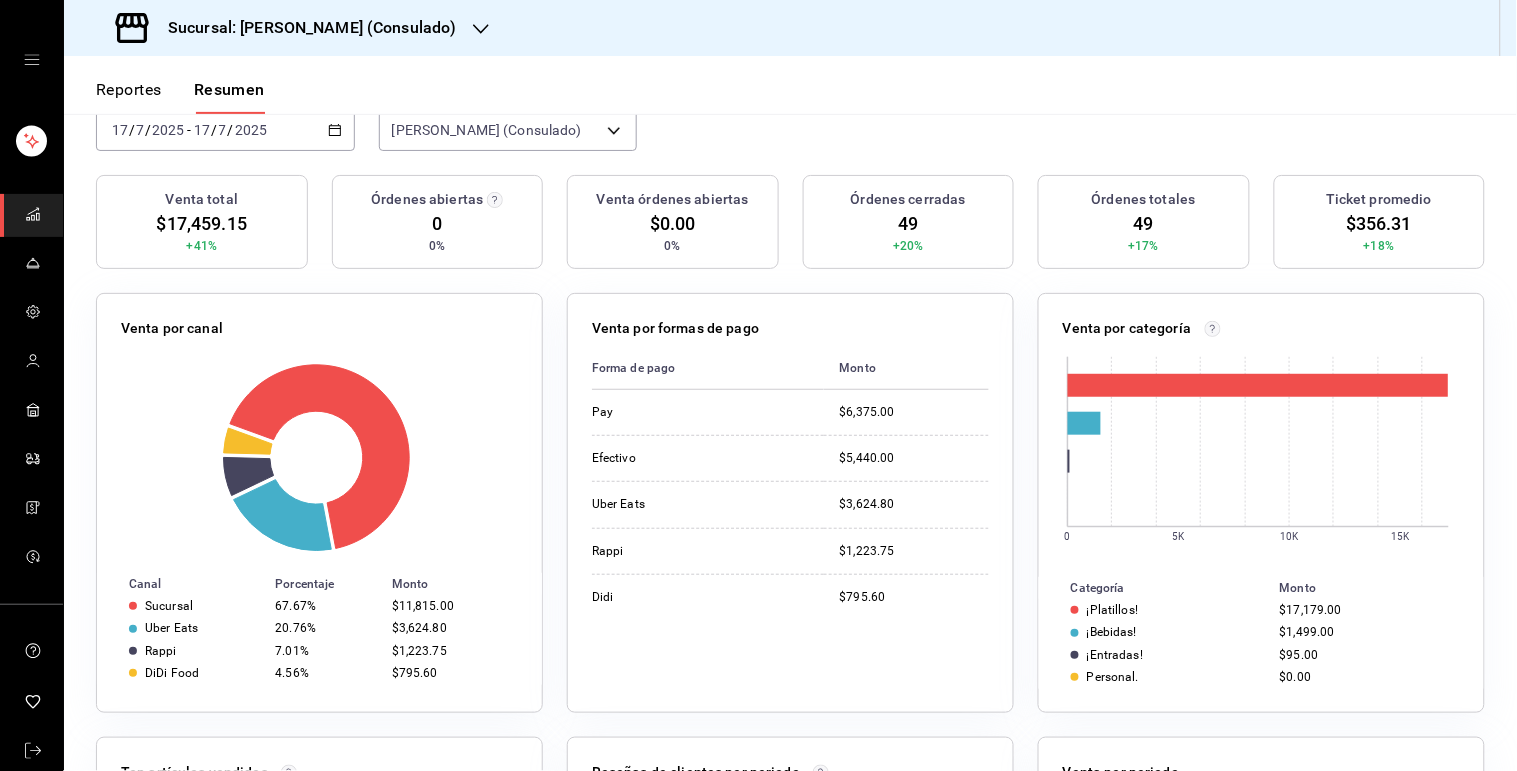 scroll, scrollTop: 60, scrollLeft: 0, axis: vertical 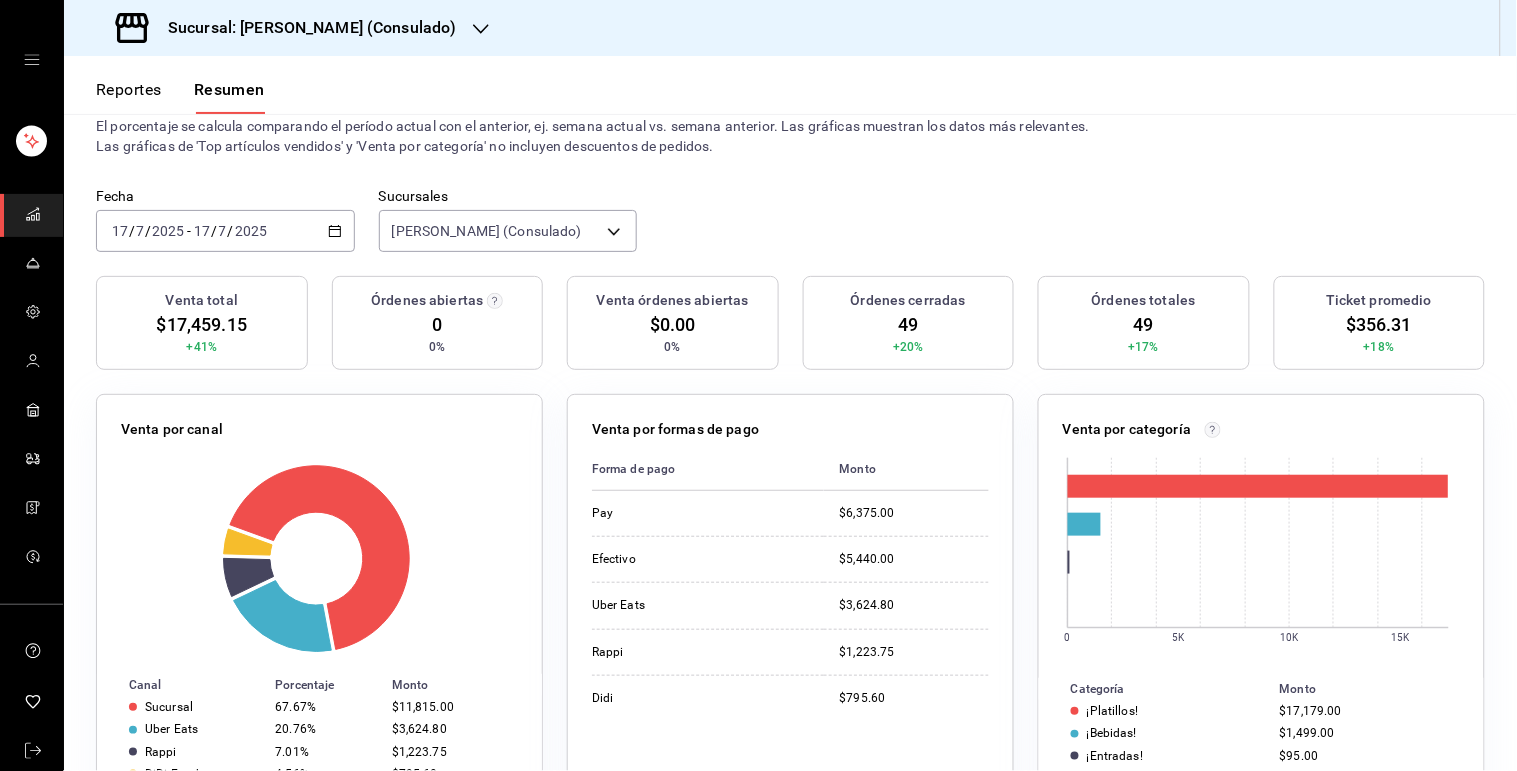 click on "Reportes Resumen" at bounding box center [180, 97] 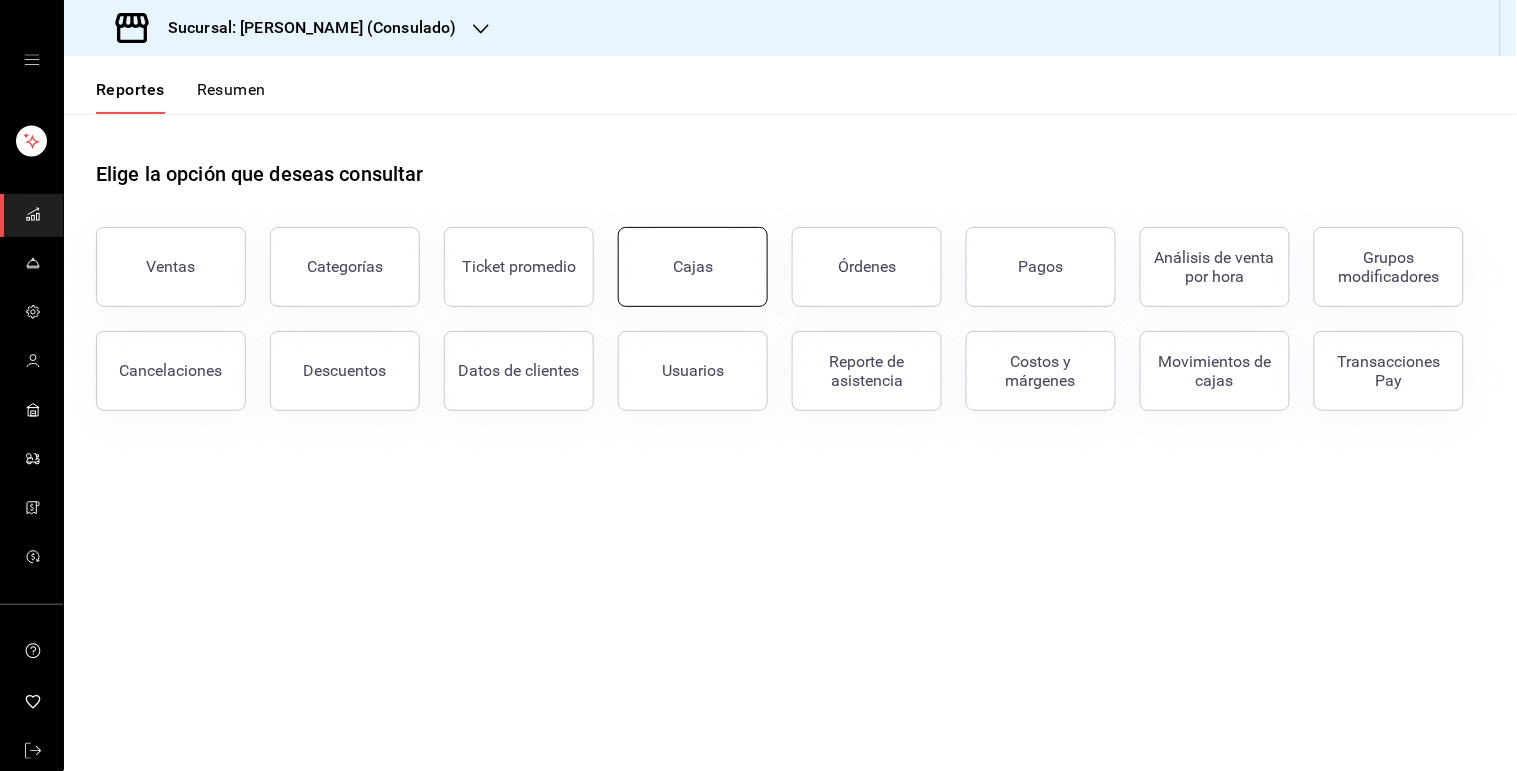 click on "Cajas" at bounding box center (693, 266) 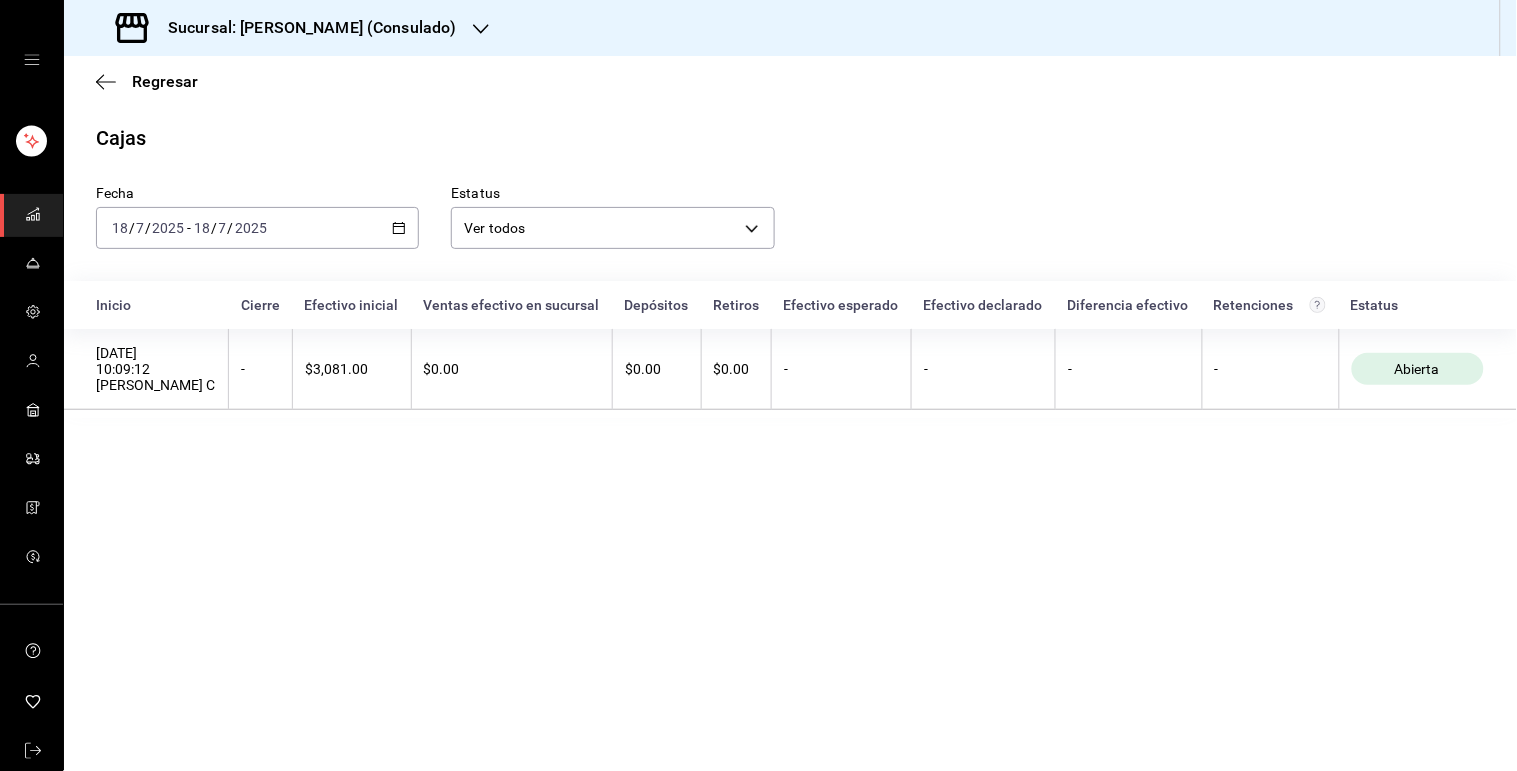 click 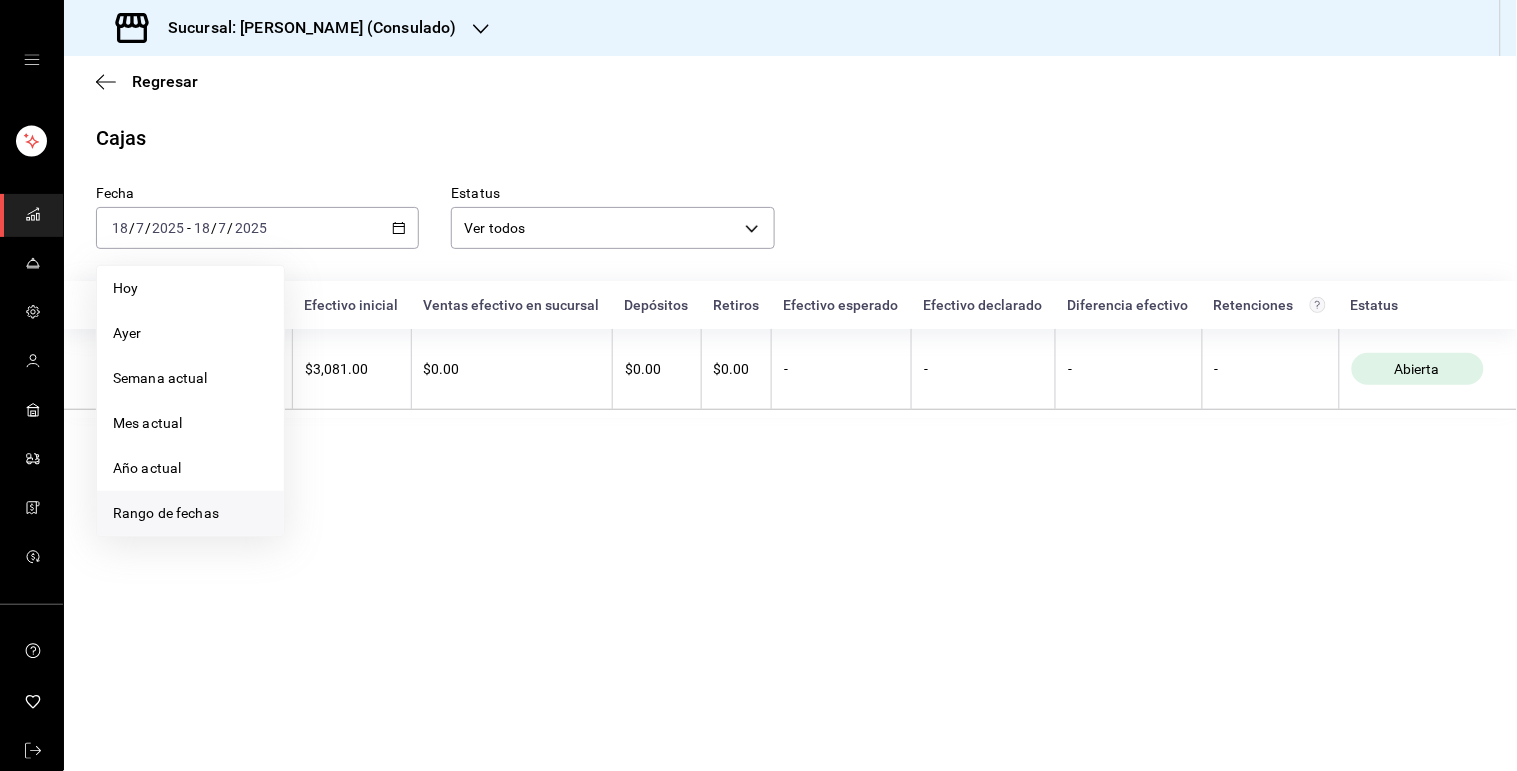 click on "Rango de fechas" at bounding box center [190, 513] 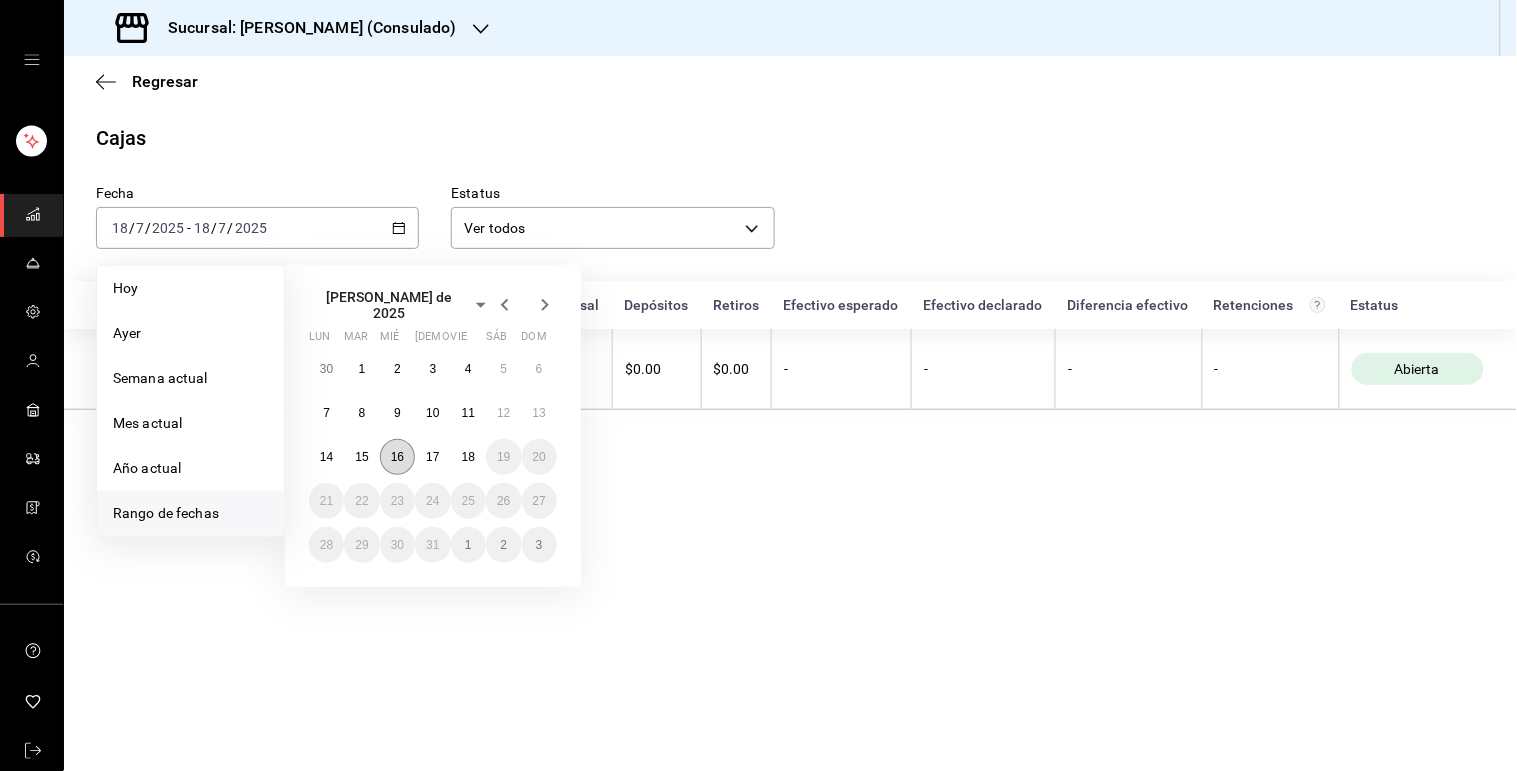click on "16" at bounding box center [397, 457] 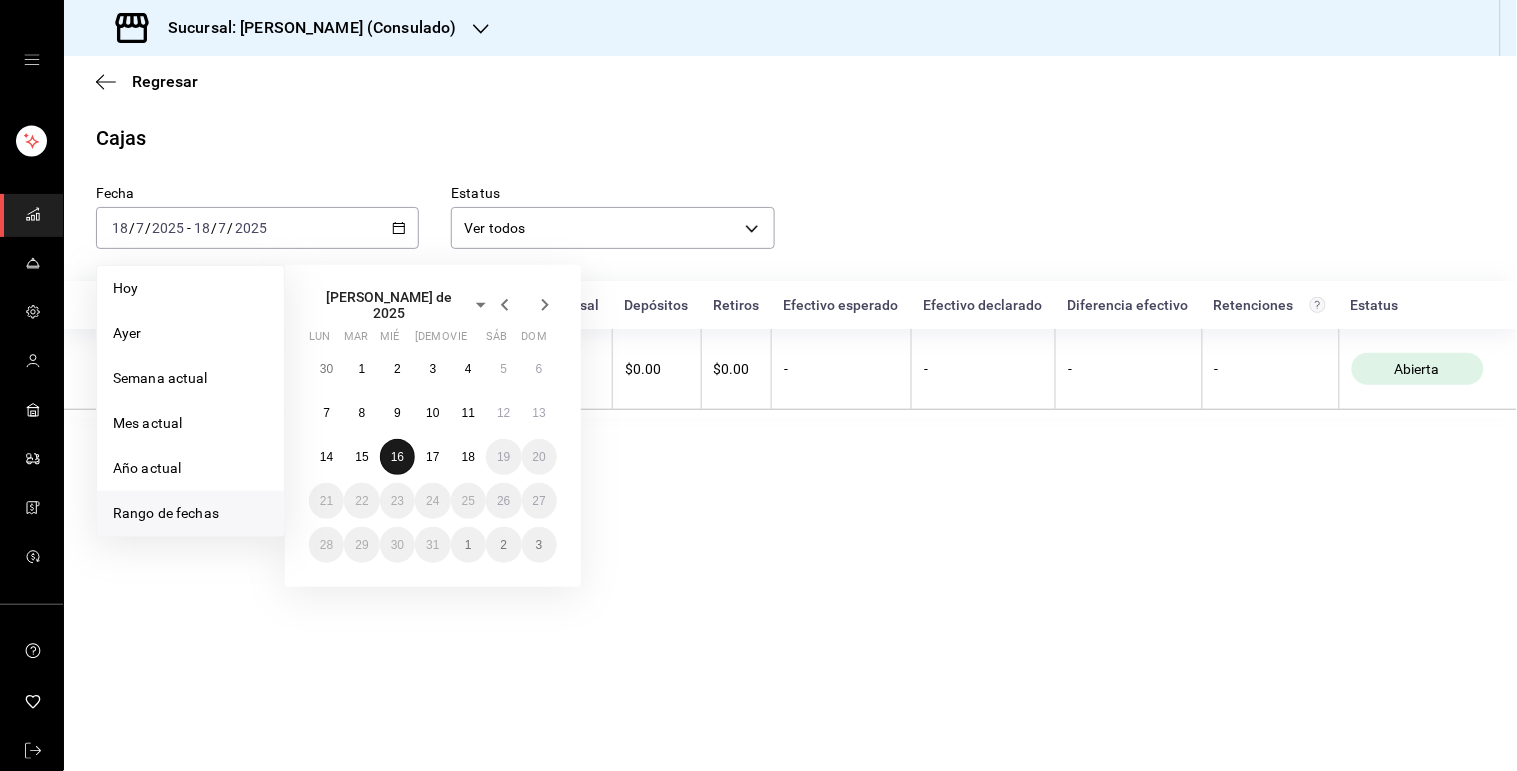 click on "16" at bounding box center (397, 457) 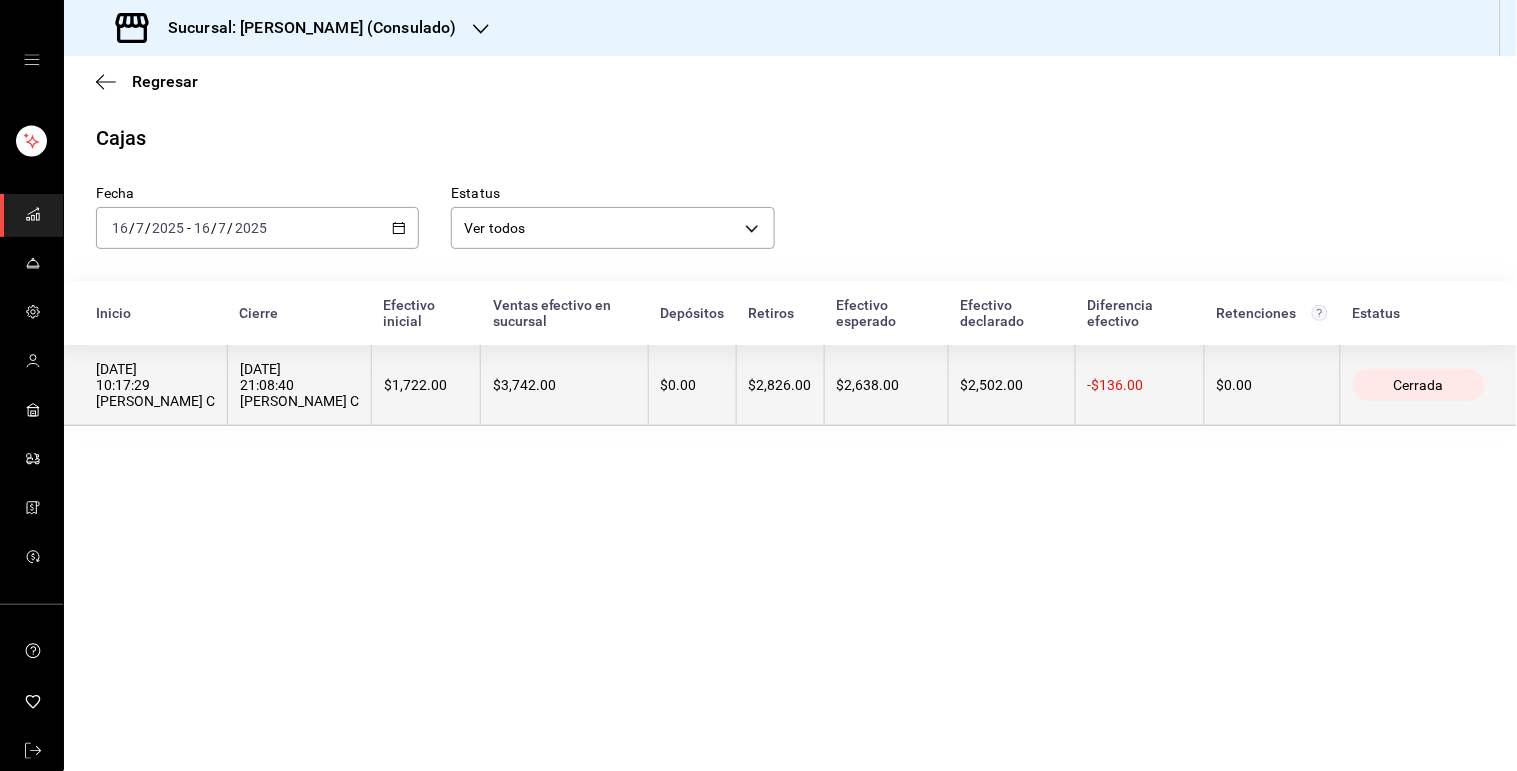 click on "$1,722.00" at bounding box center [426, 385] 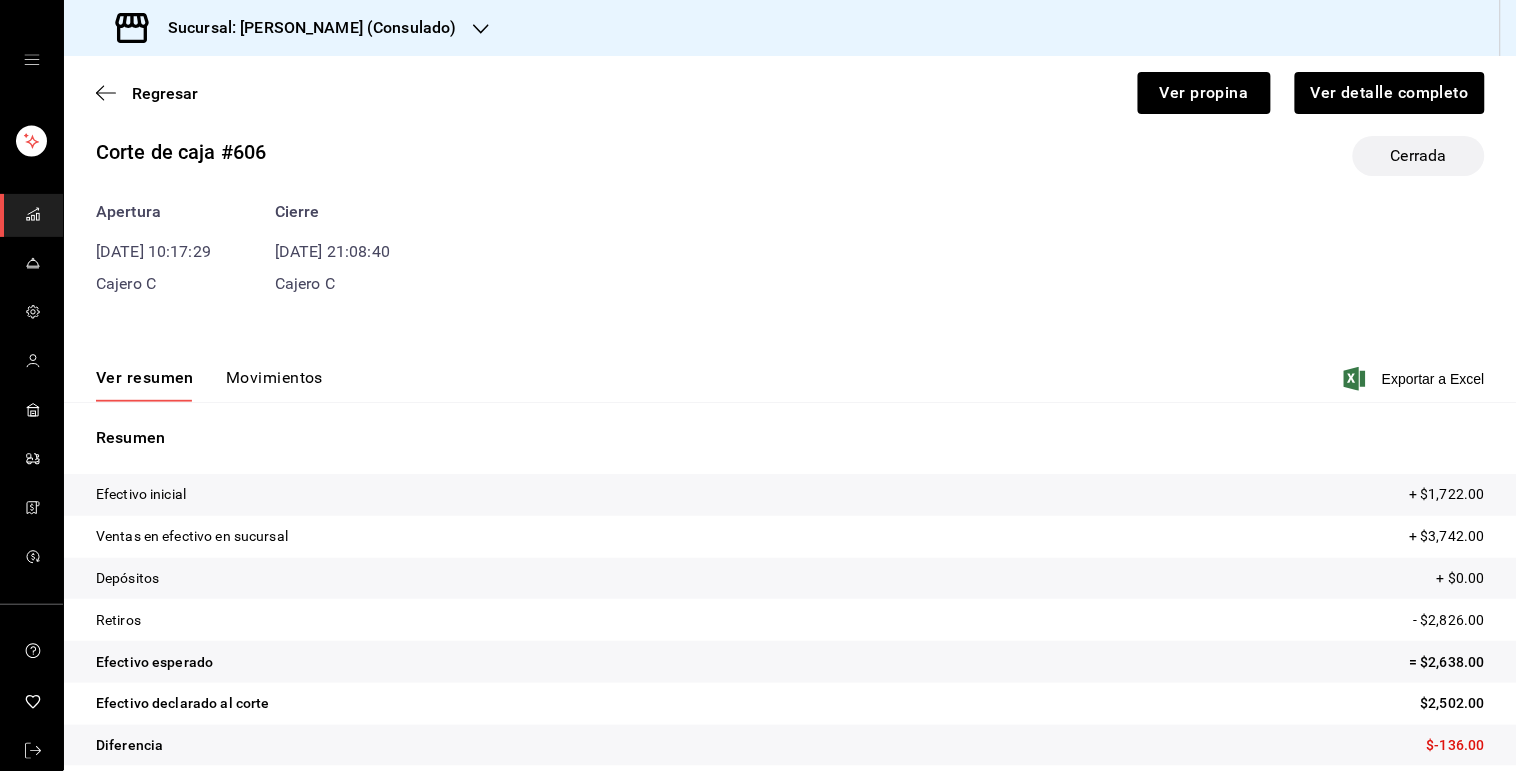 scroll, scrollTop: 44, scrollLeft: 0, axis: vertical 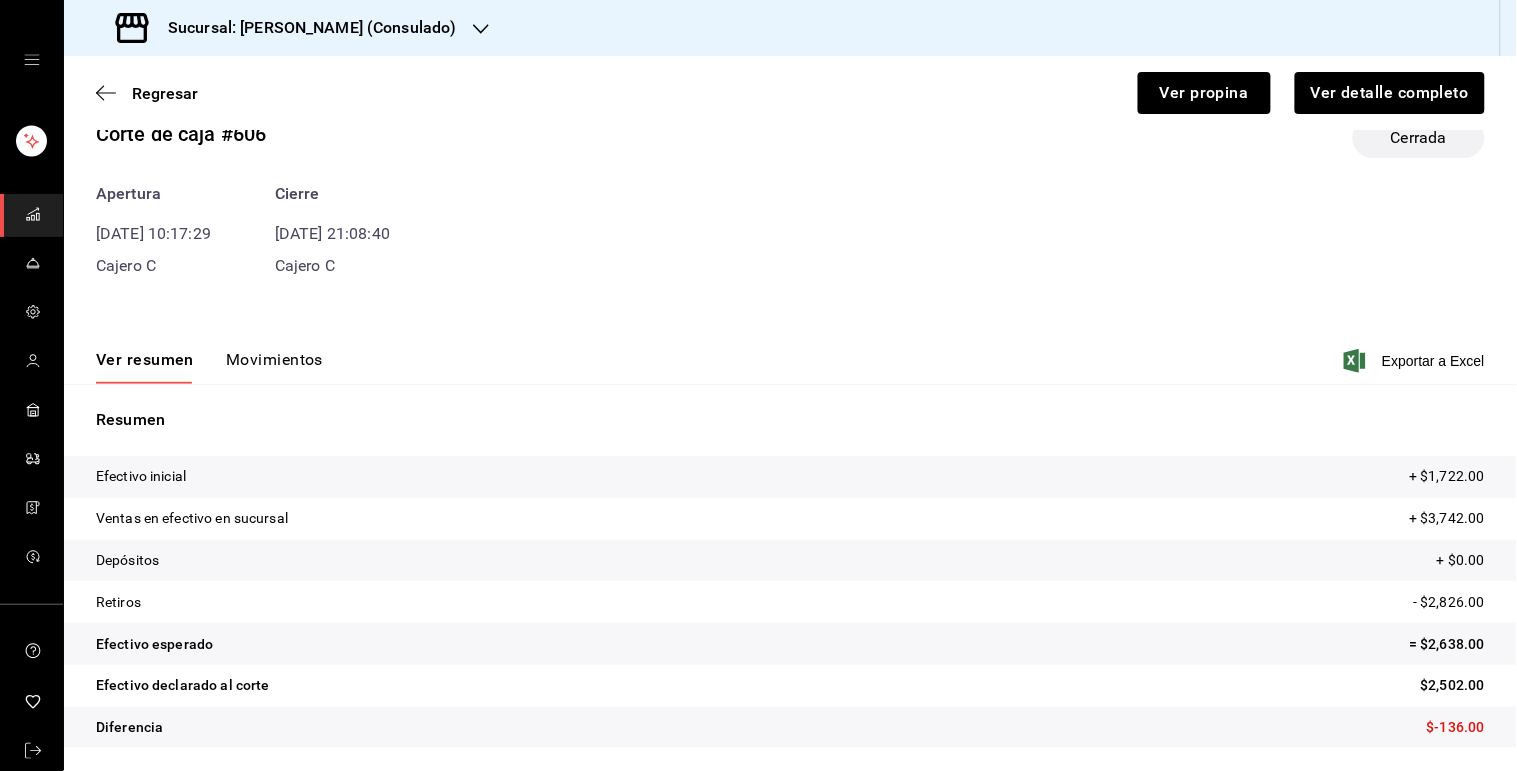 click on "Movimientos" at bounding box center (274, 367) 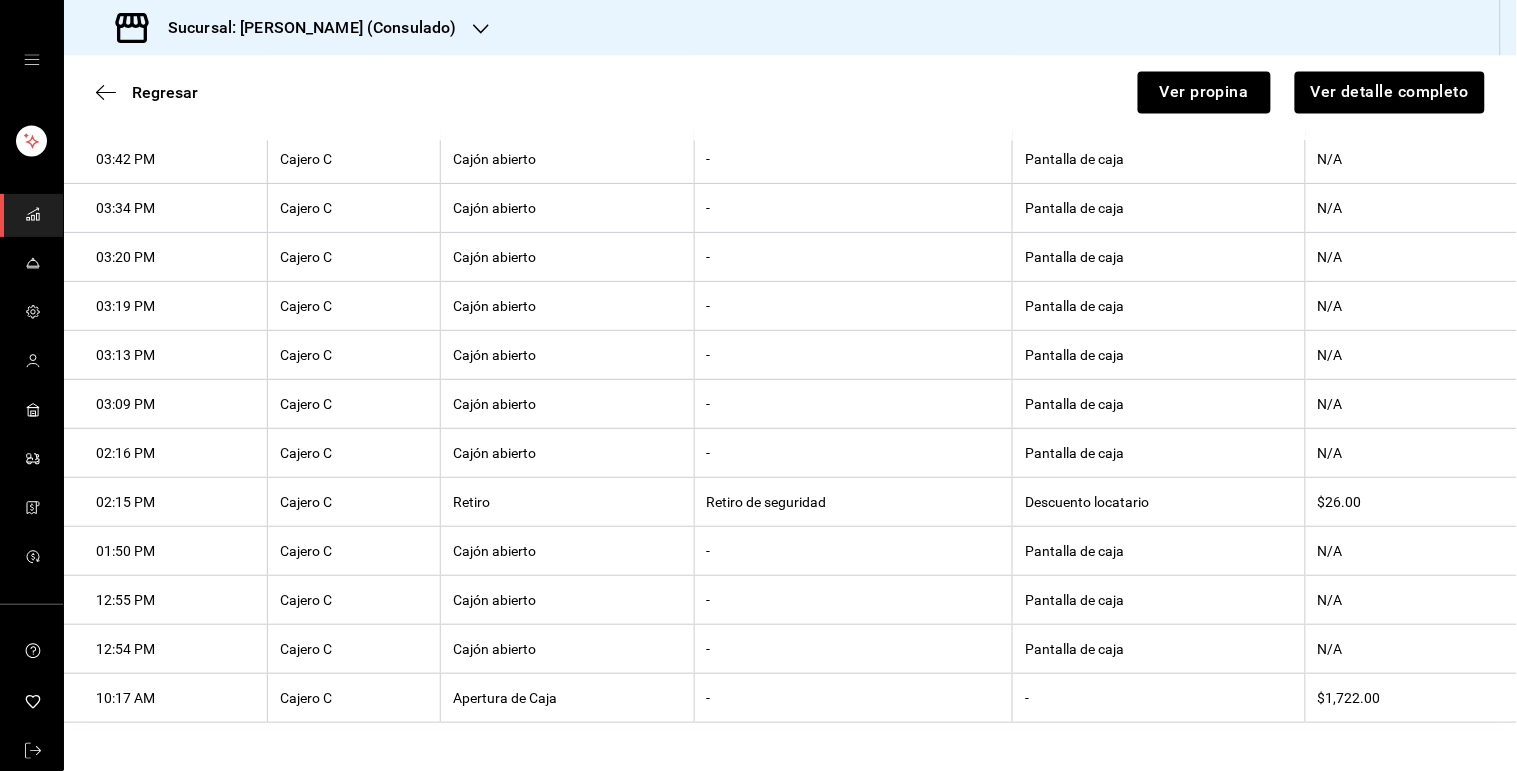 scroll, scrollTop: 984, scrollLeft: 0, axis: vertical 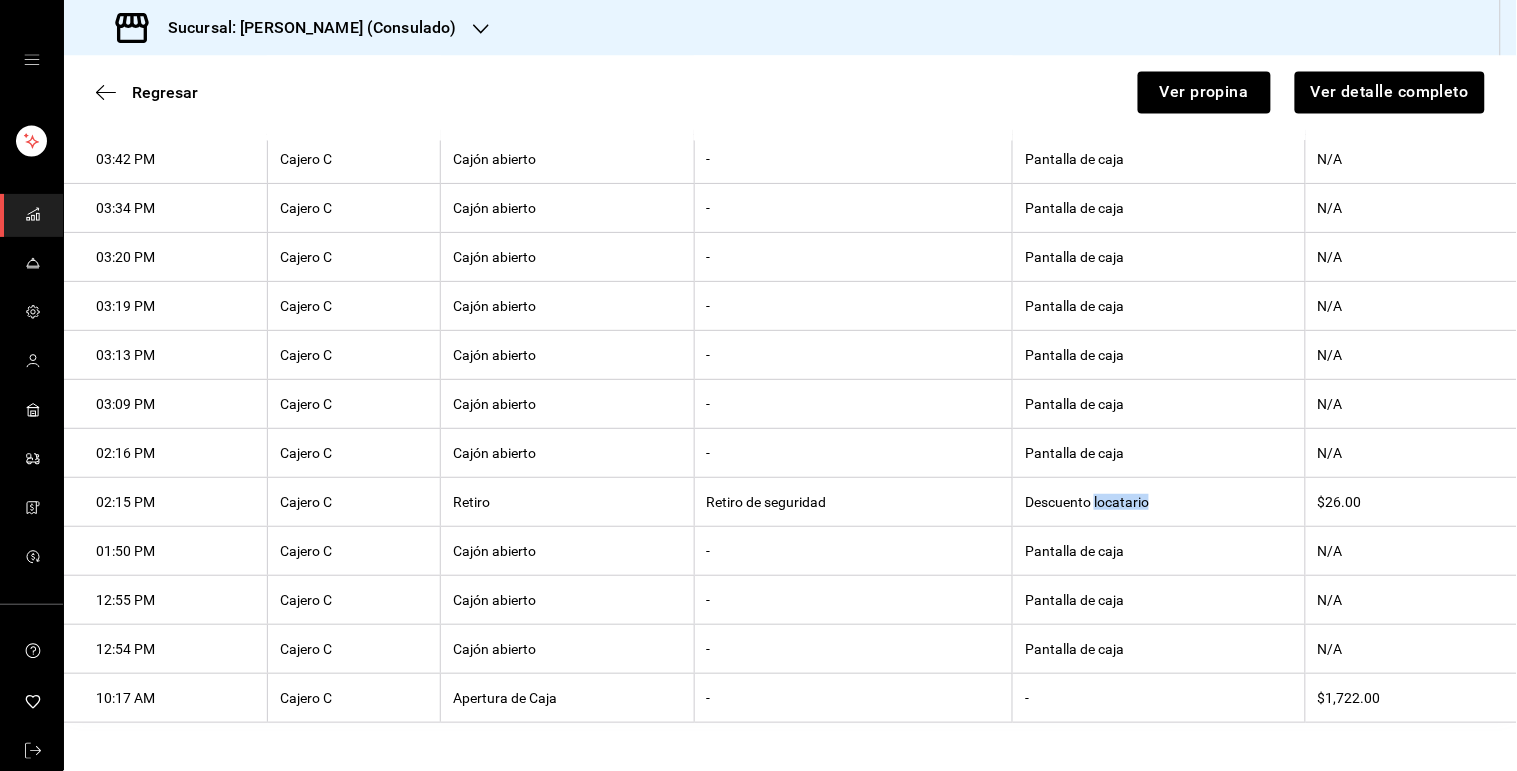 click on "Descuento locatario" at bounding box center (1159, 502) 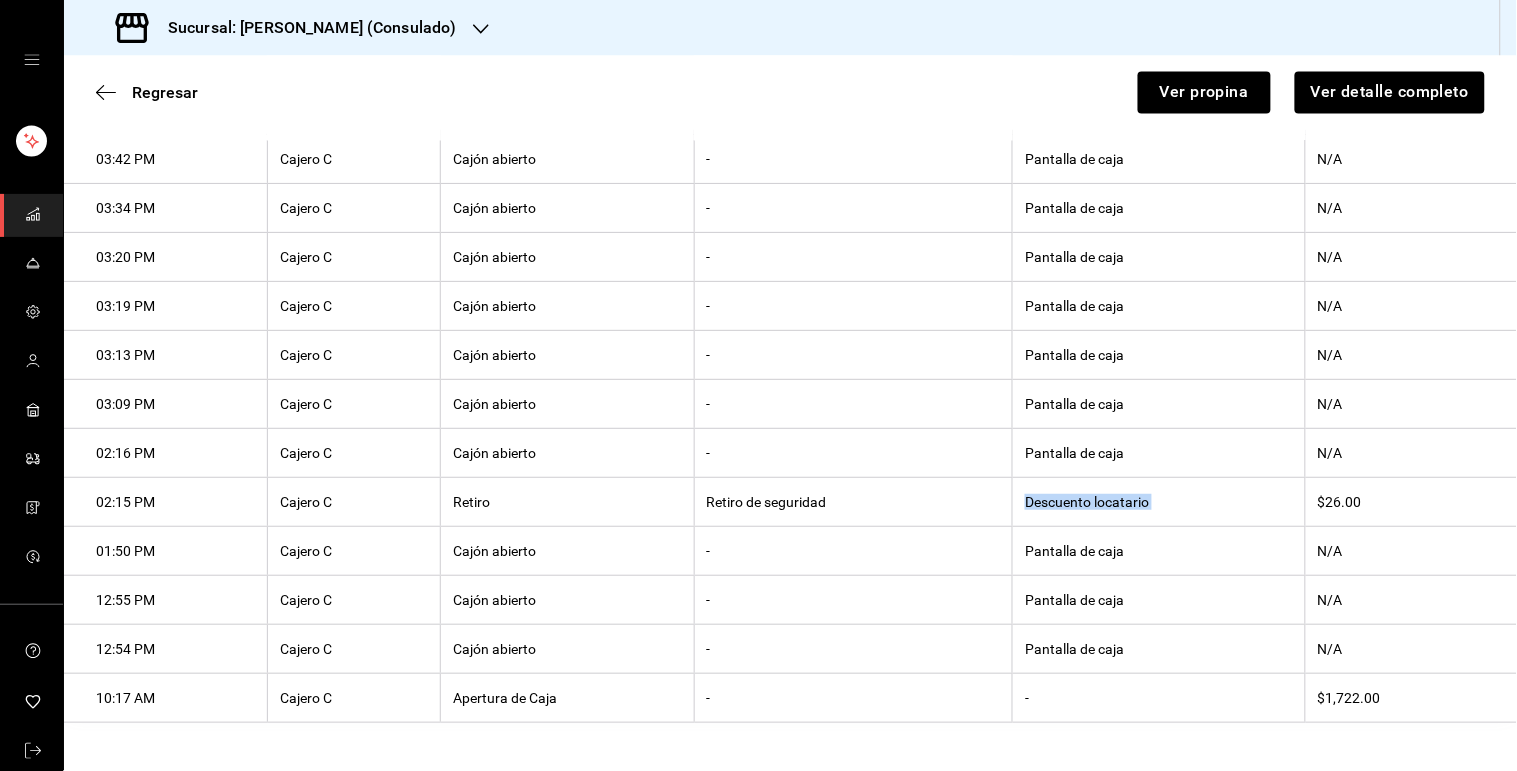 click on "Descuento locatario" at bounding box center [1159, 502] 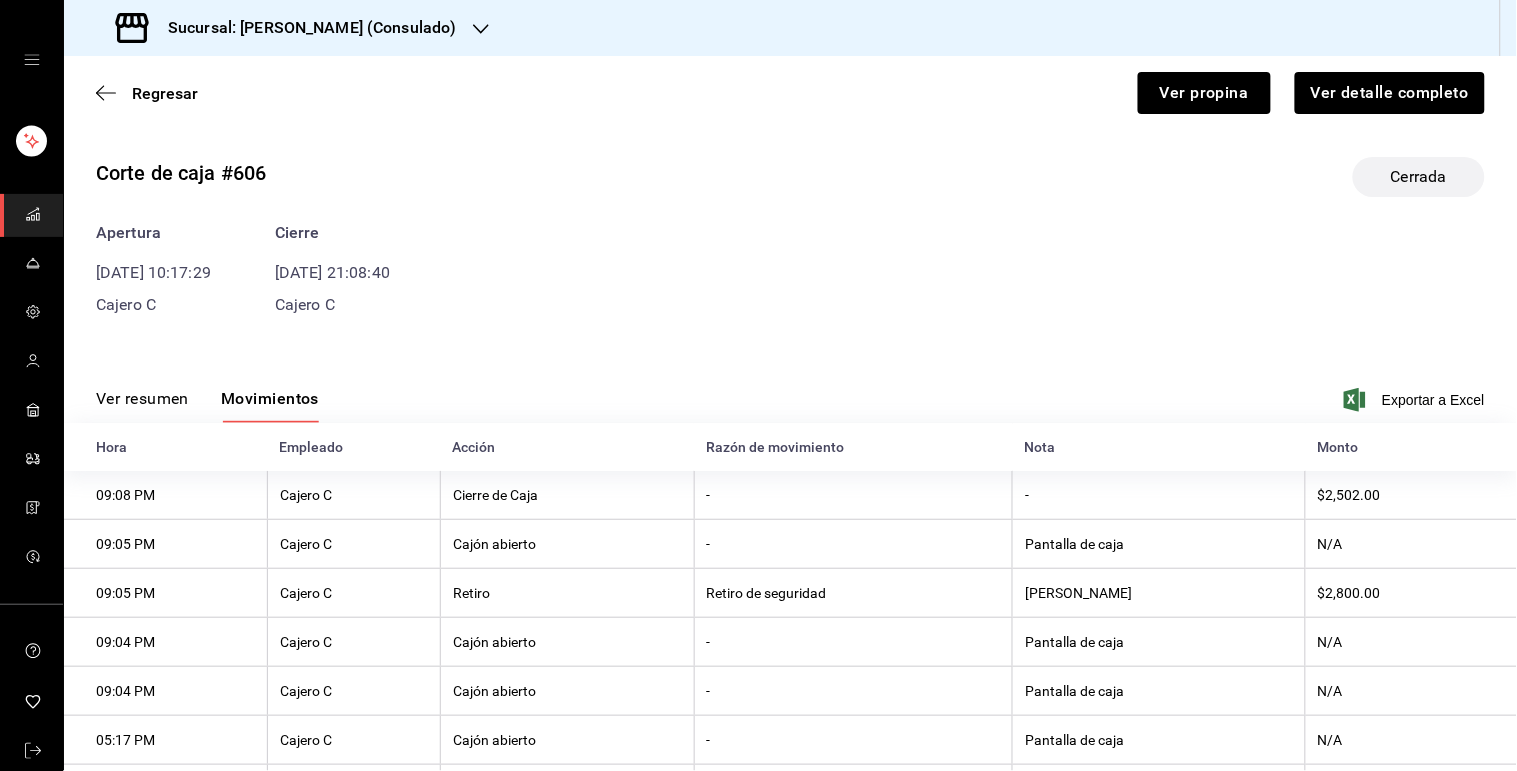scroll, scrollTop: 0, scrollLeft: 0, axis: both 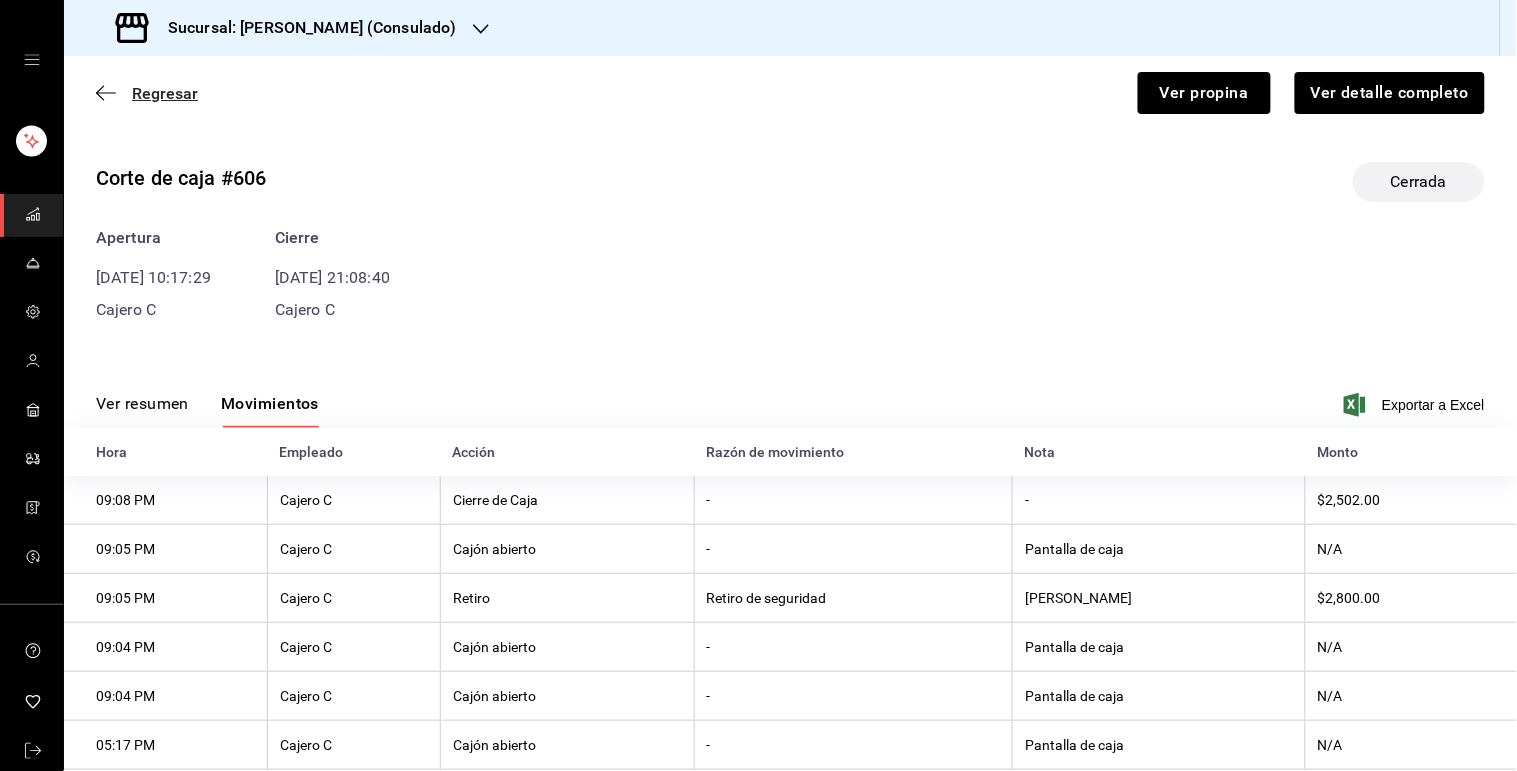 click on "Regresar" at bounding box center [165, 93] 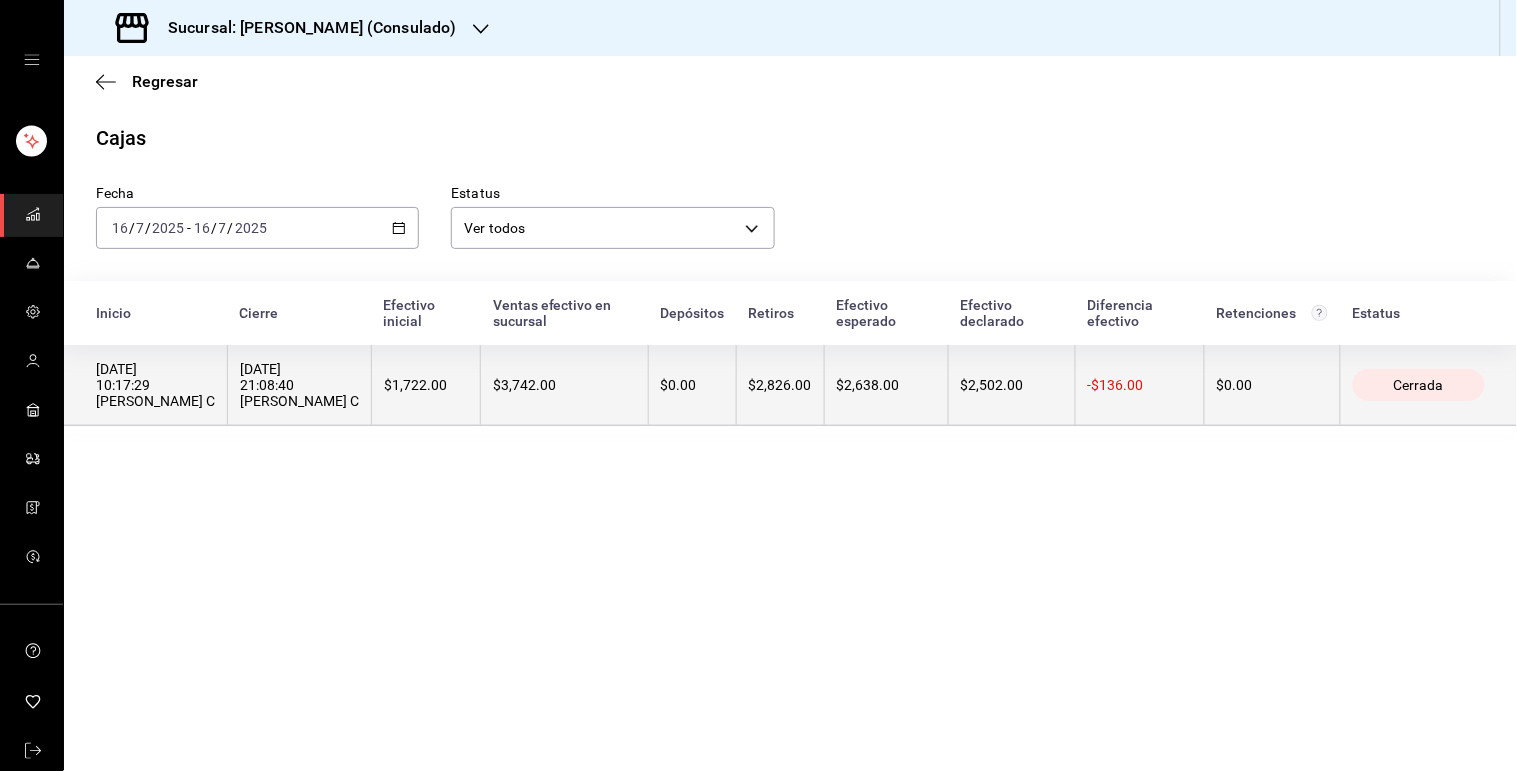 click on "$1,722.00" at bounding box center (426, 385) 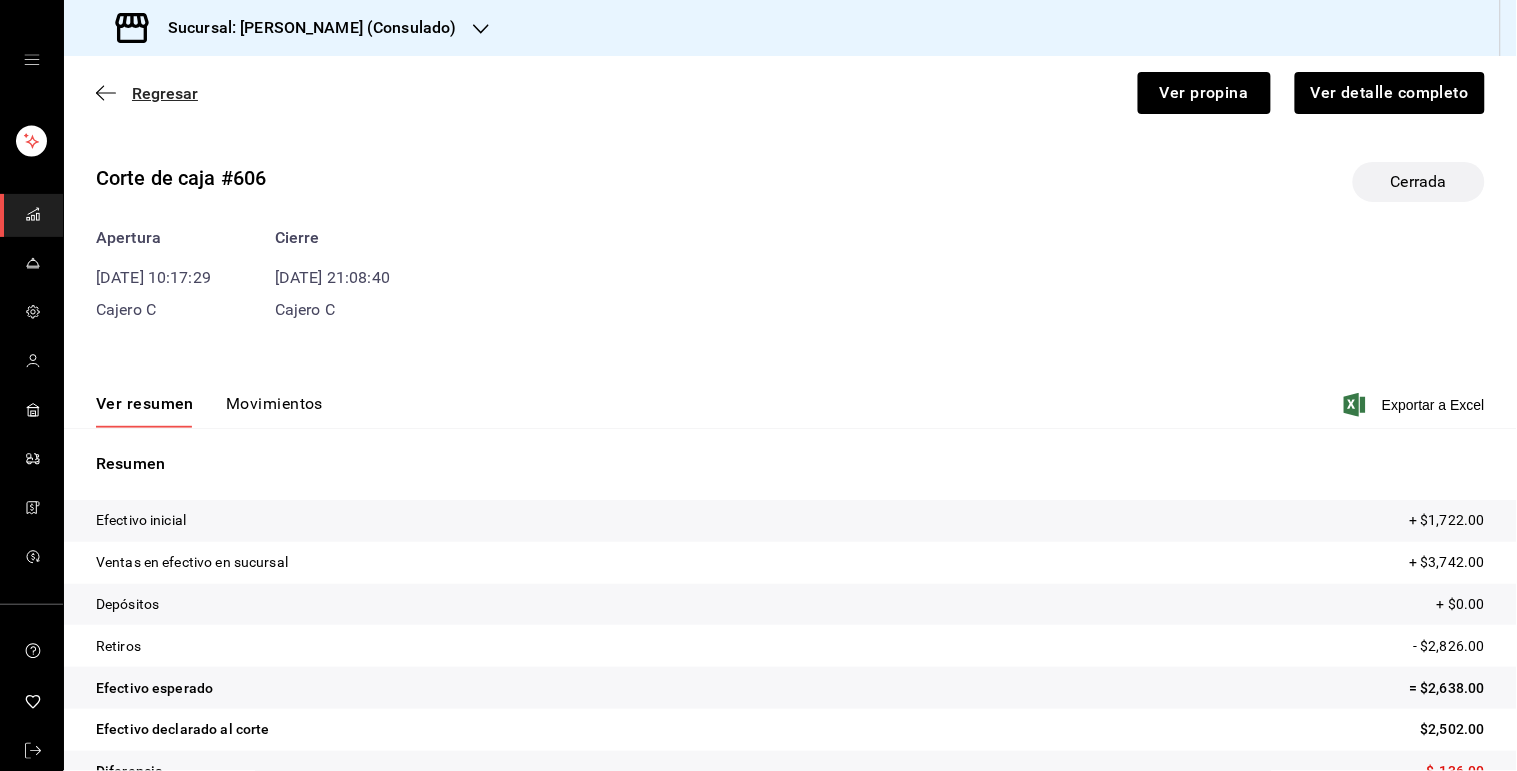 click on "Regresar" at bounding box center [165, 93] 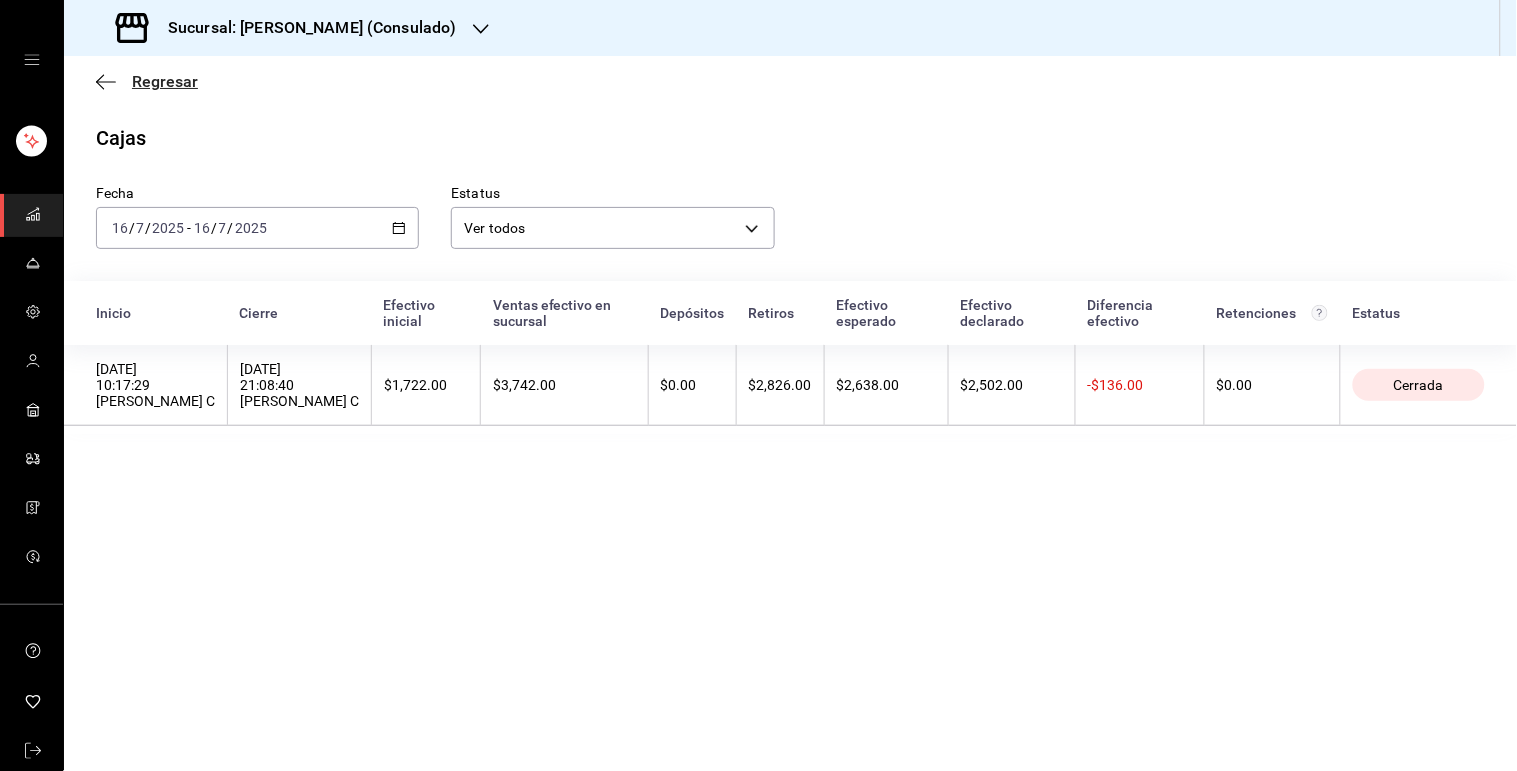click on "Regresar" at bounding box center [165, 81] 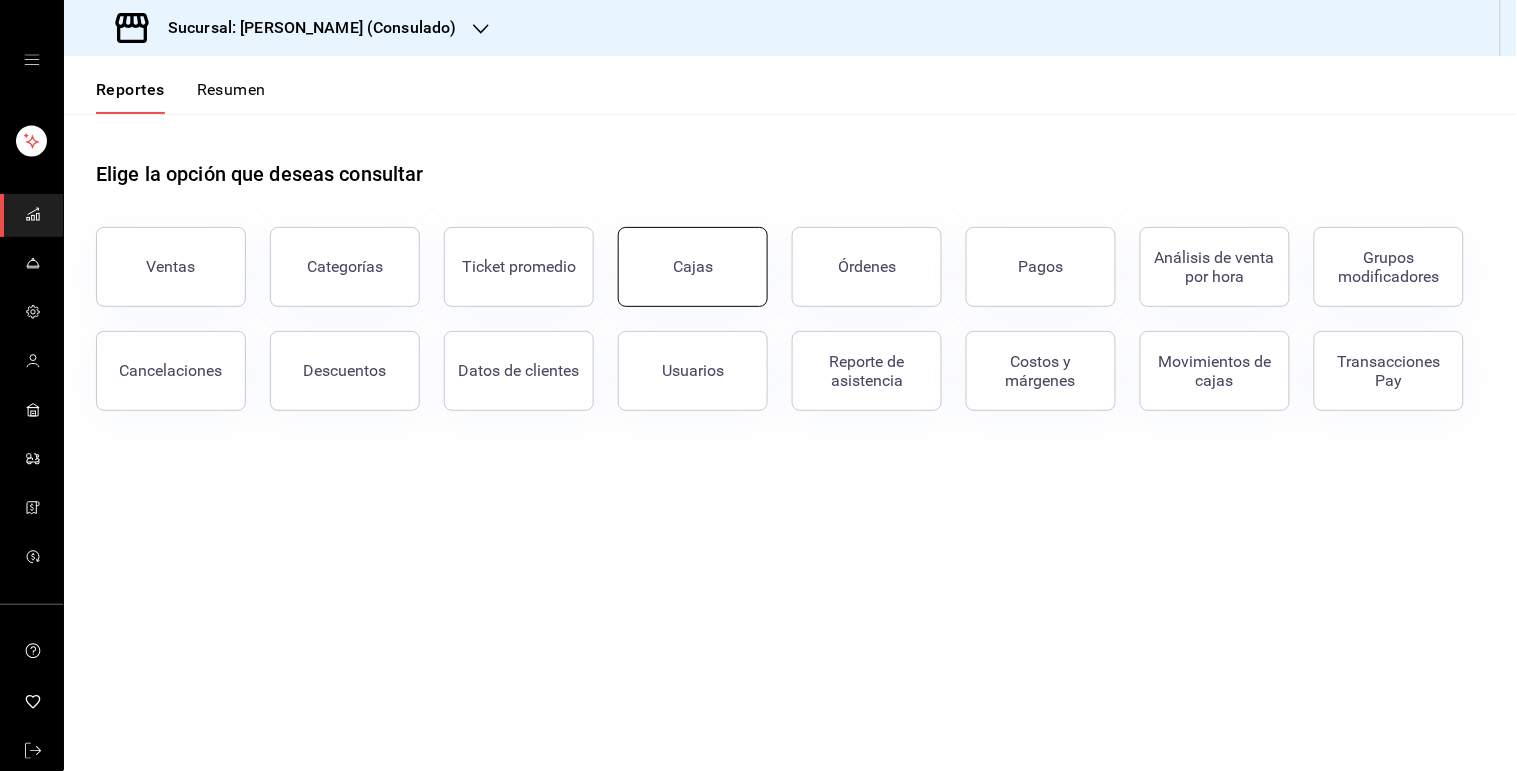 click on "Cajas" at bounding box center (693, 266) 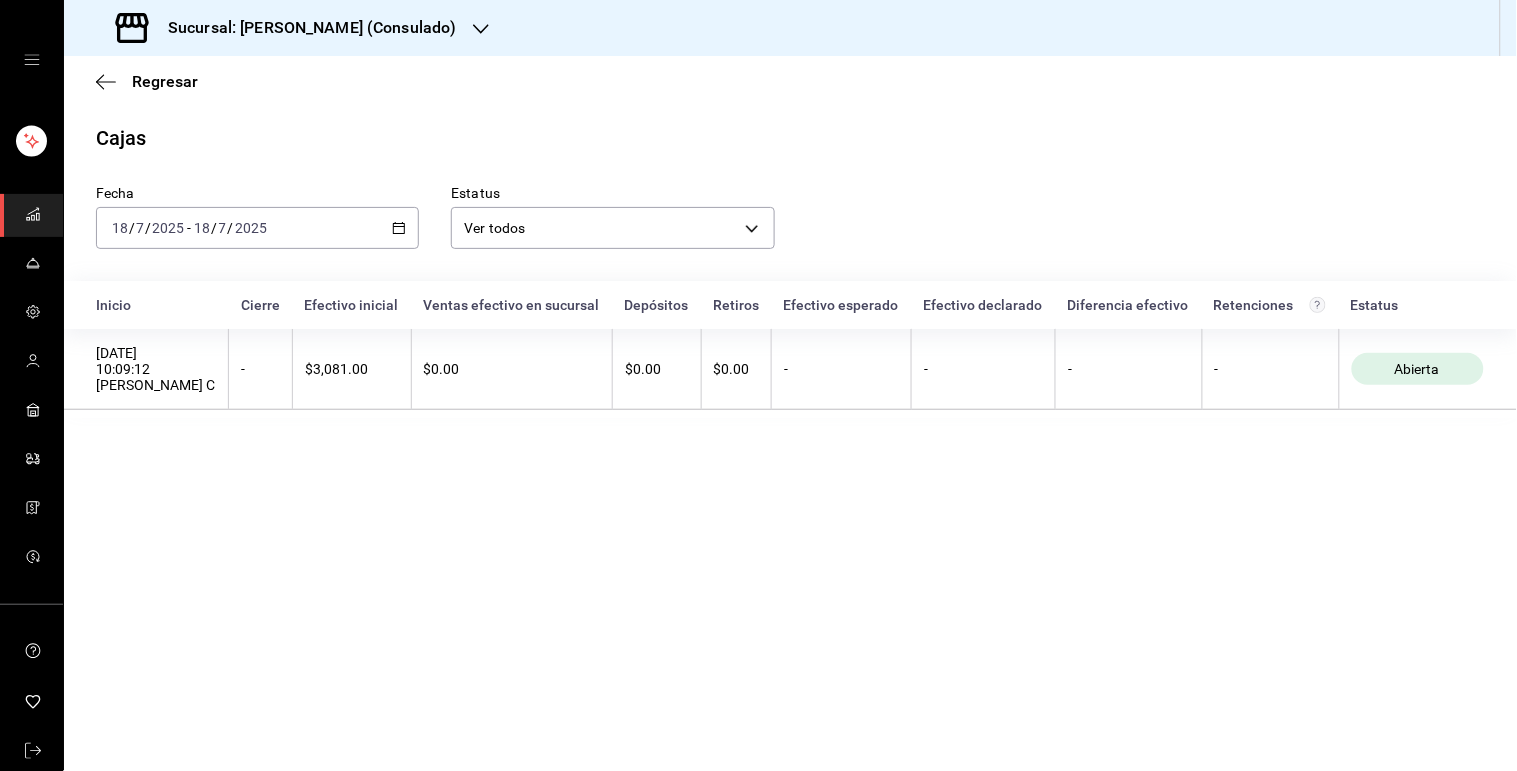 click on "2025-07-18 18 / 7 / 2025 - 2025-07-18 18 / 7 / 2025" at bounding box center [257, 228] 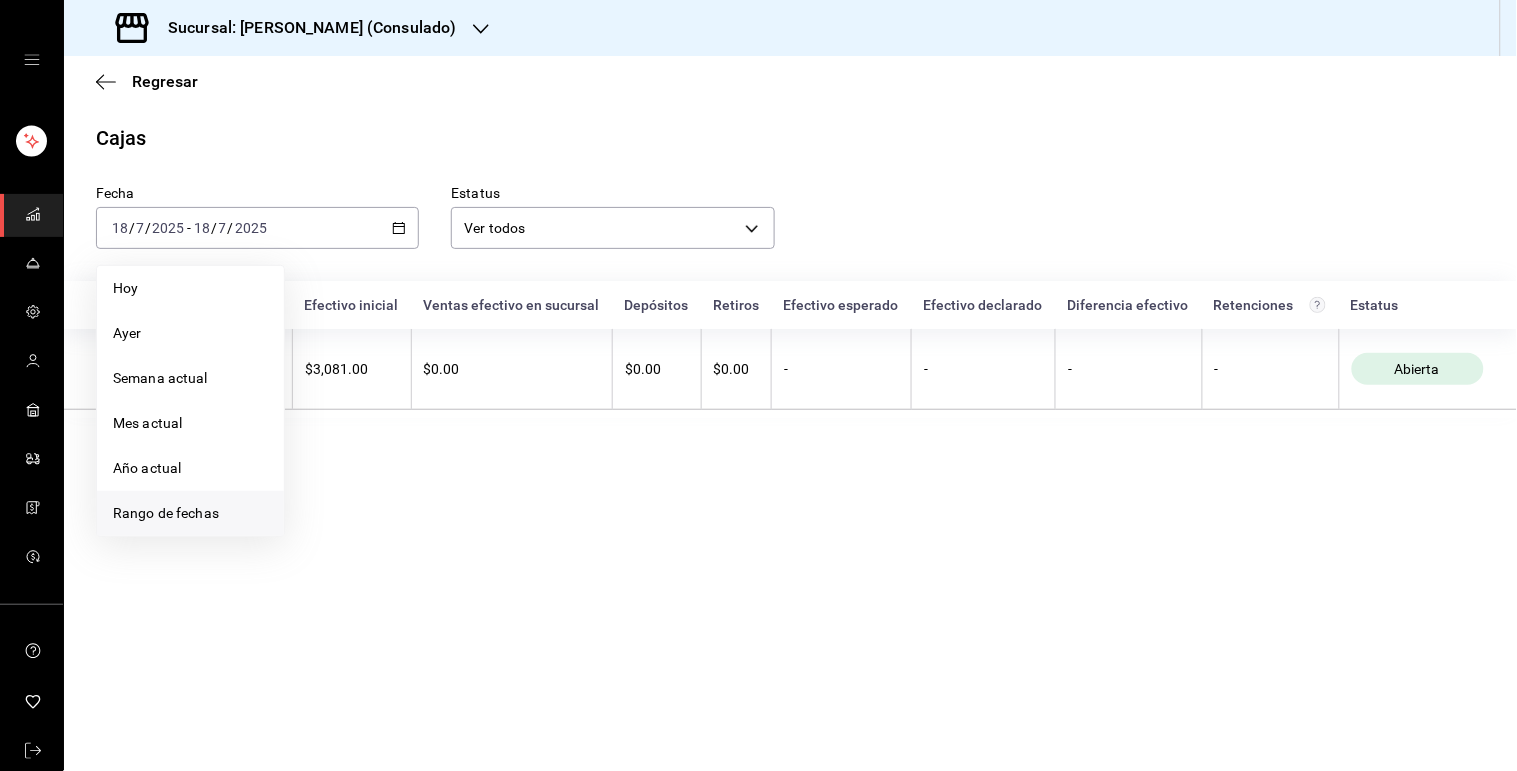 click on "Rango de fechas" at bounding box center (190, 513) 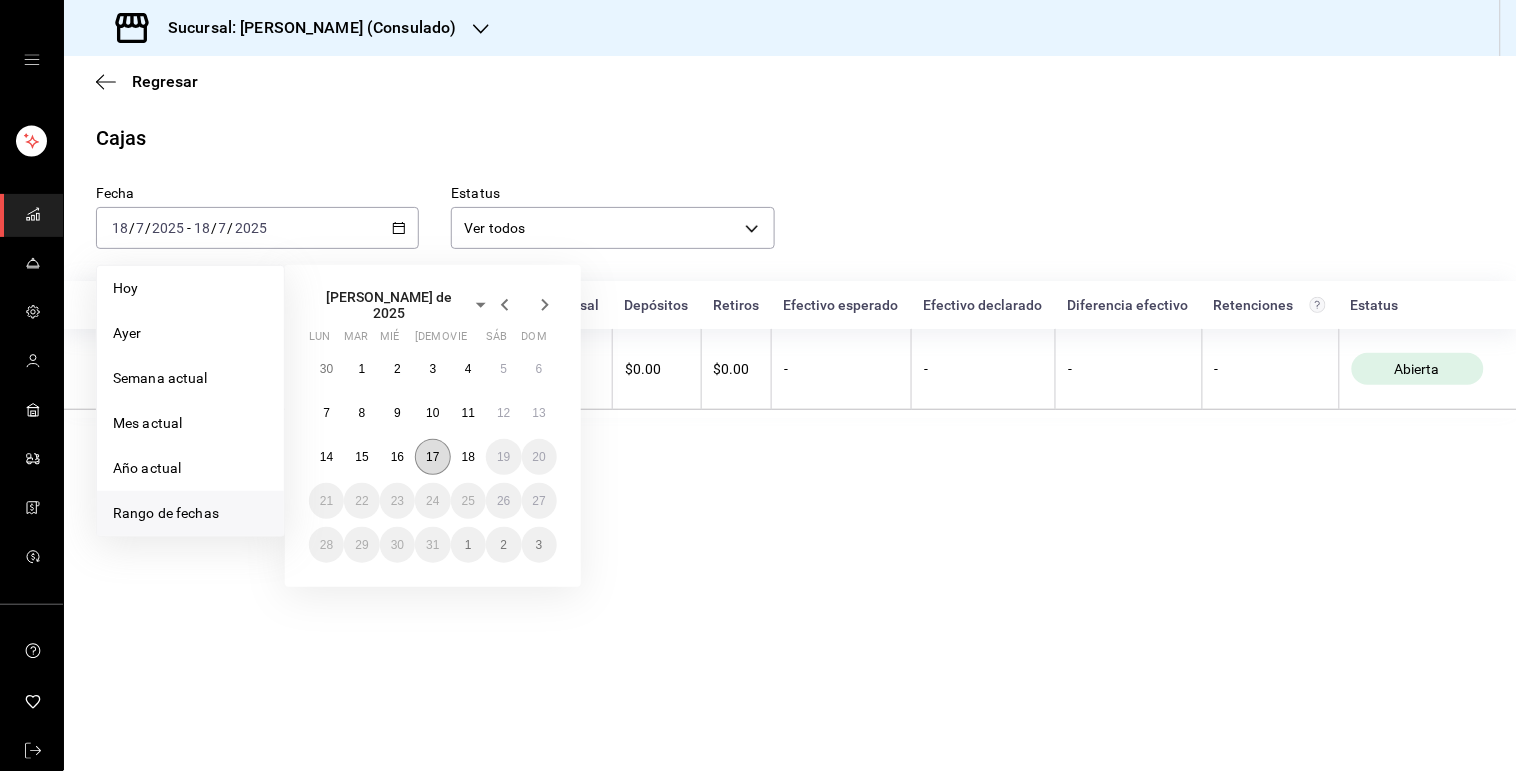 click on "17" at bounding box center [432, 457] 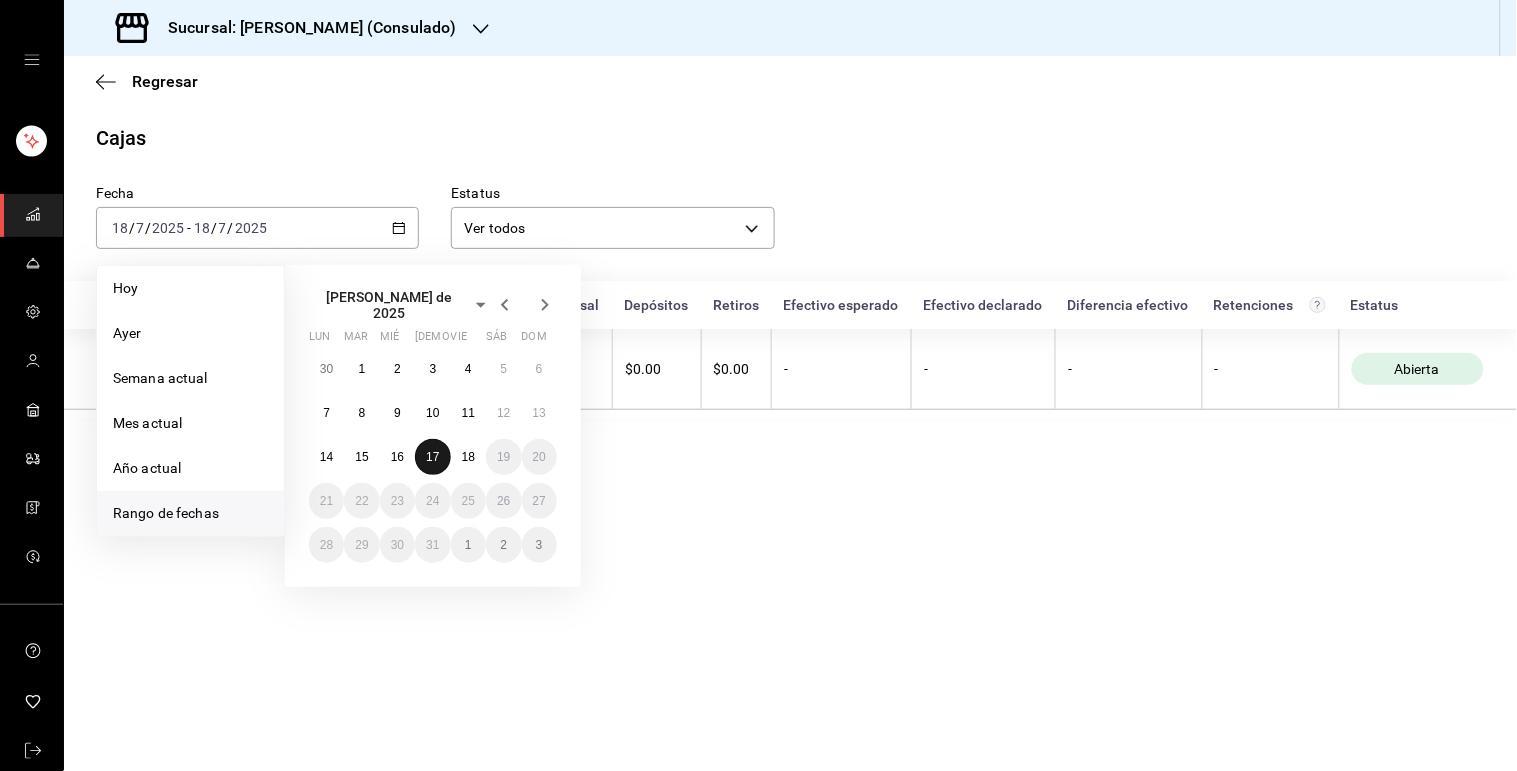 click on "17" at bounding box center (432, 457) 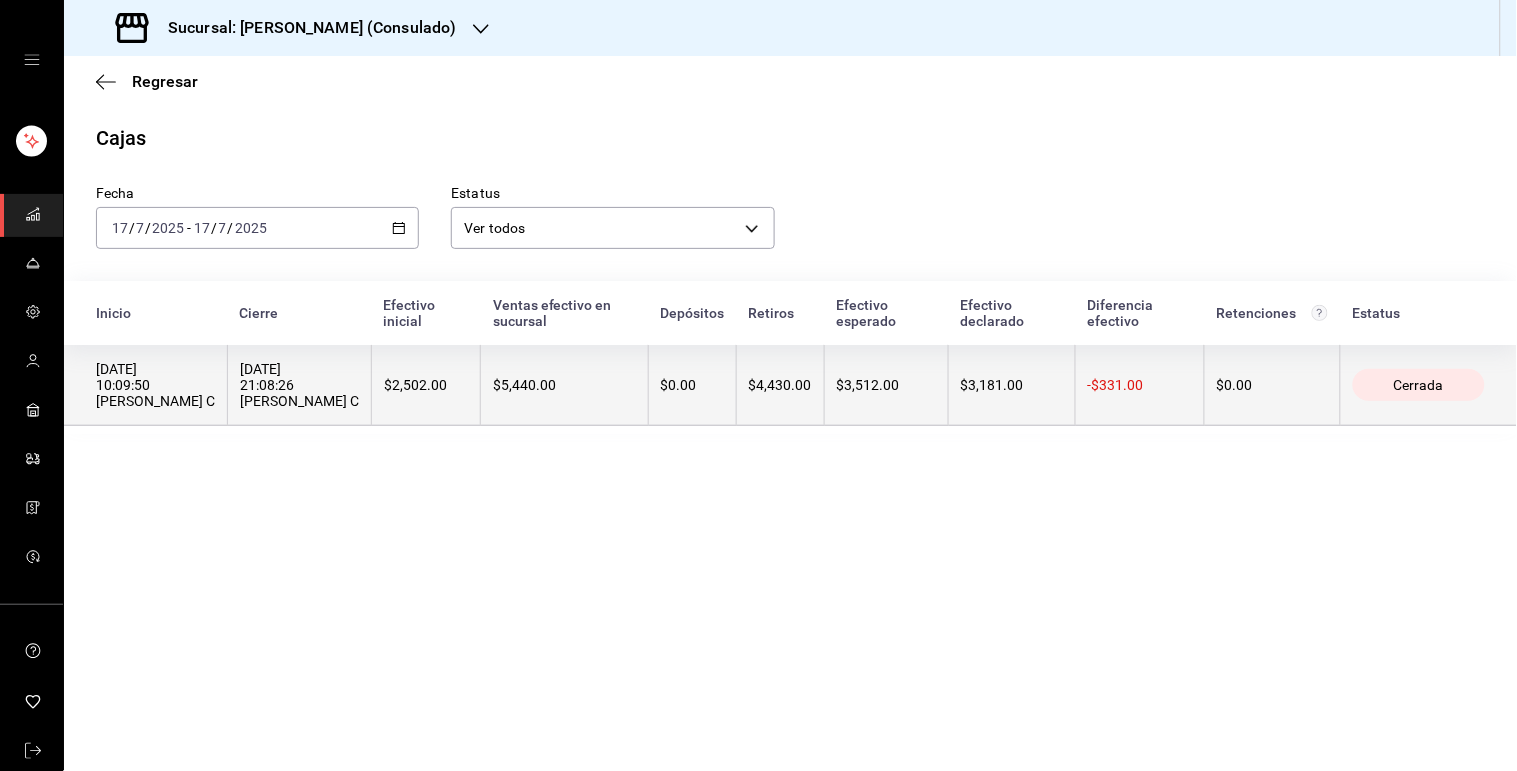 click on "$5,440.00" at bounding box center (564, 385) 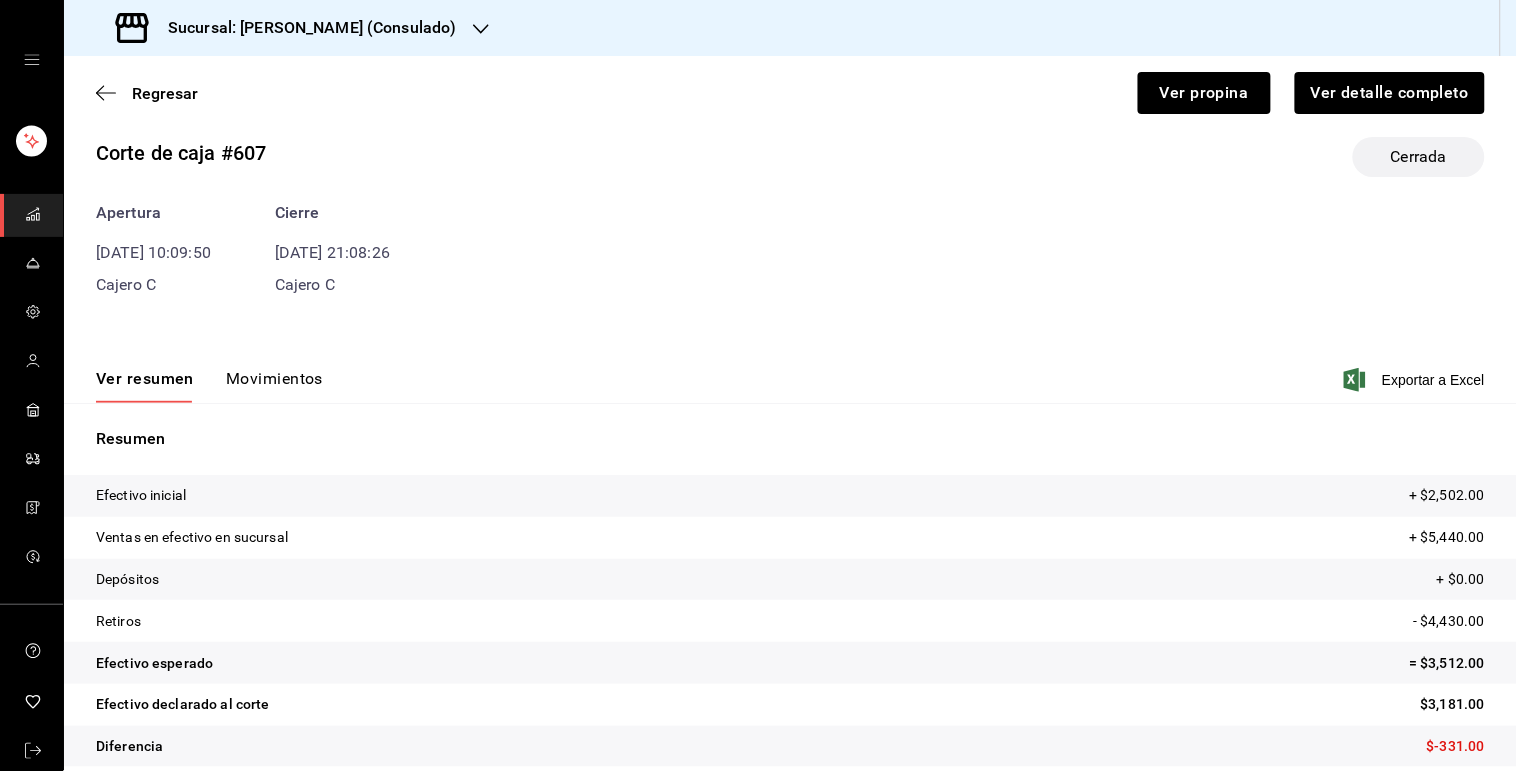 scroll, scrollTop: 44, scrollLeft: 0, axis: vertical 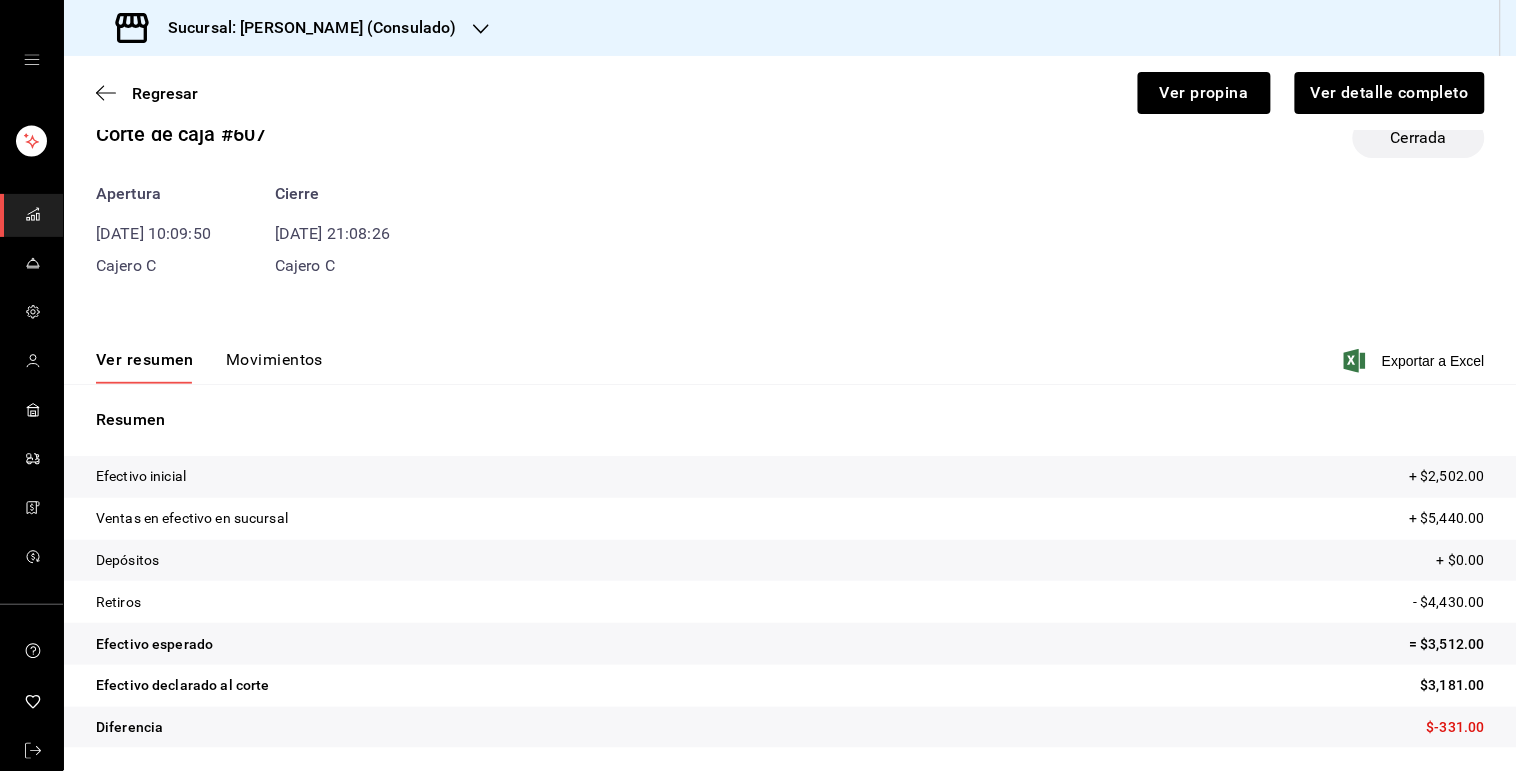 click on "Movimientos" at bounding box center [274, 367] 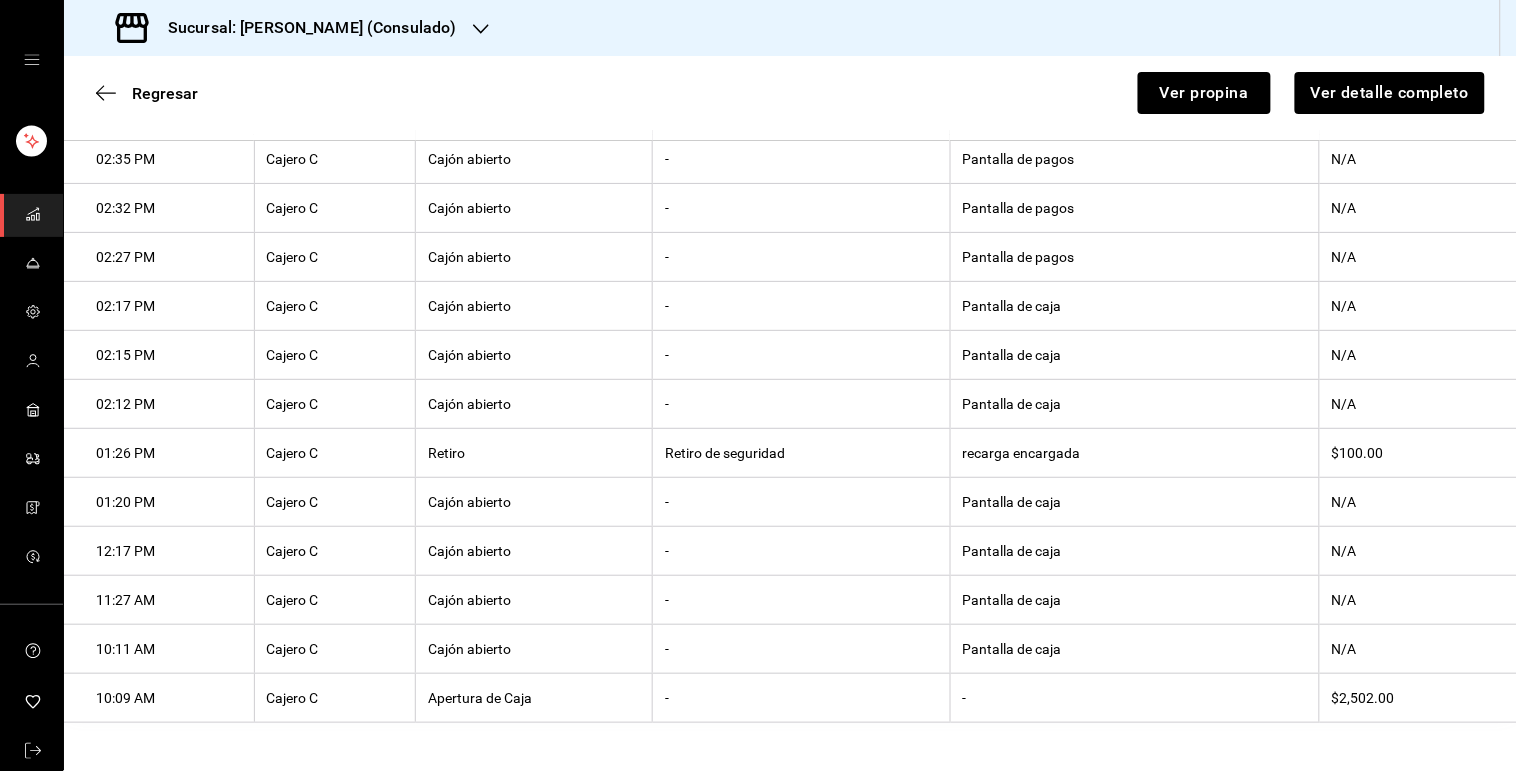 scroll, scrollTop: 1830, scrollLeft: 0, axis: vertical 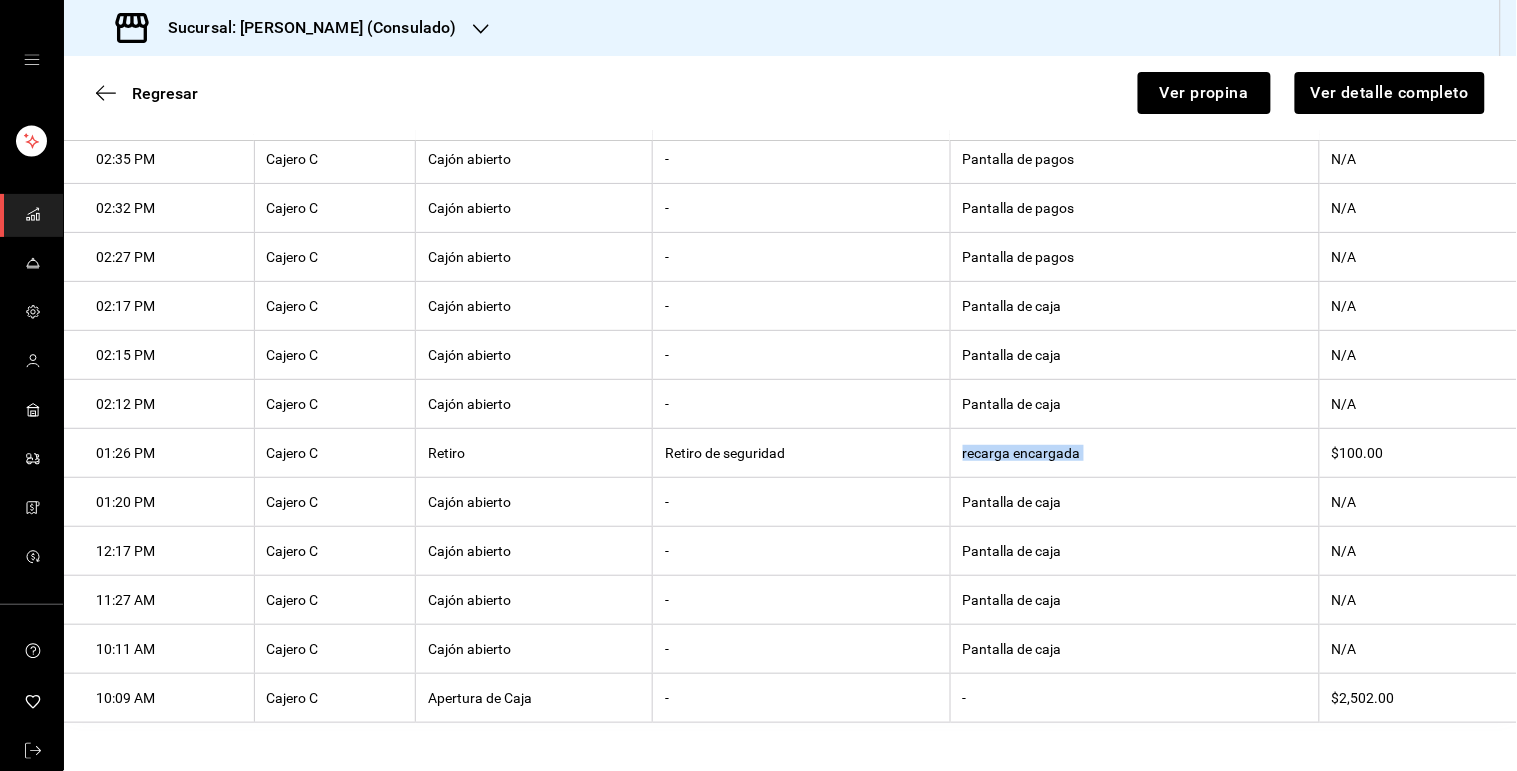 click on "recarga encargada" at bounding box center [1134, 453] 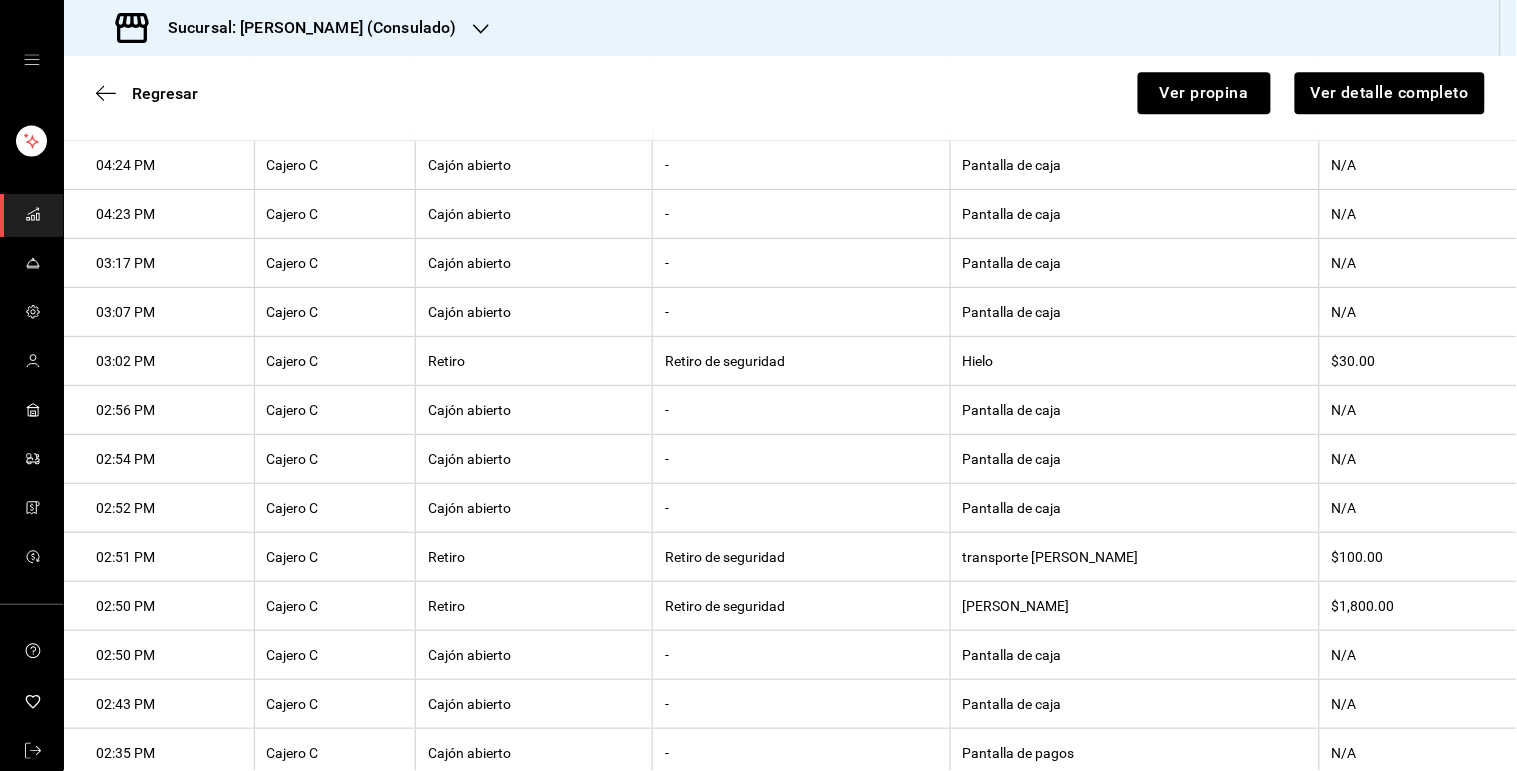 scroll, scrollTop: 1204, scrollLeft: 0, axis: vertical 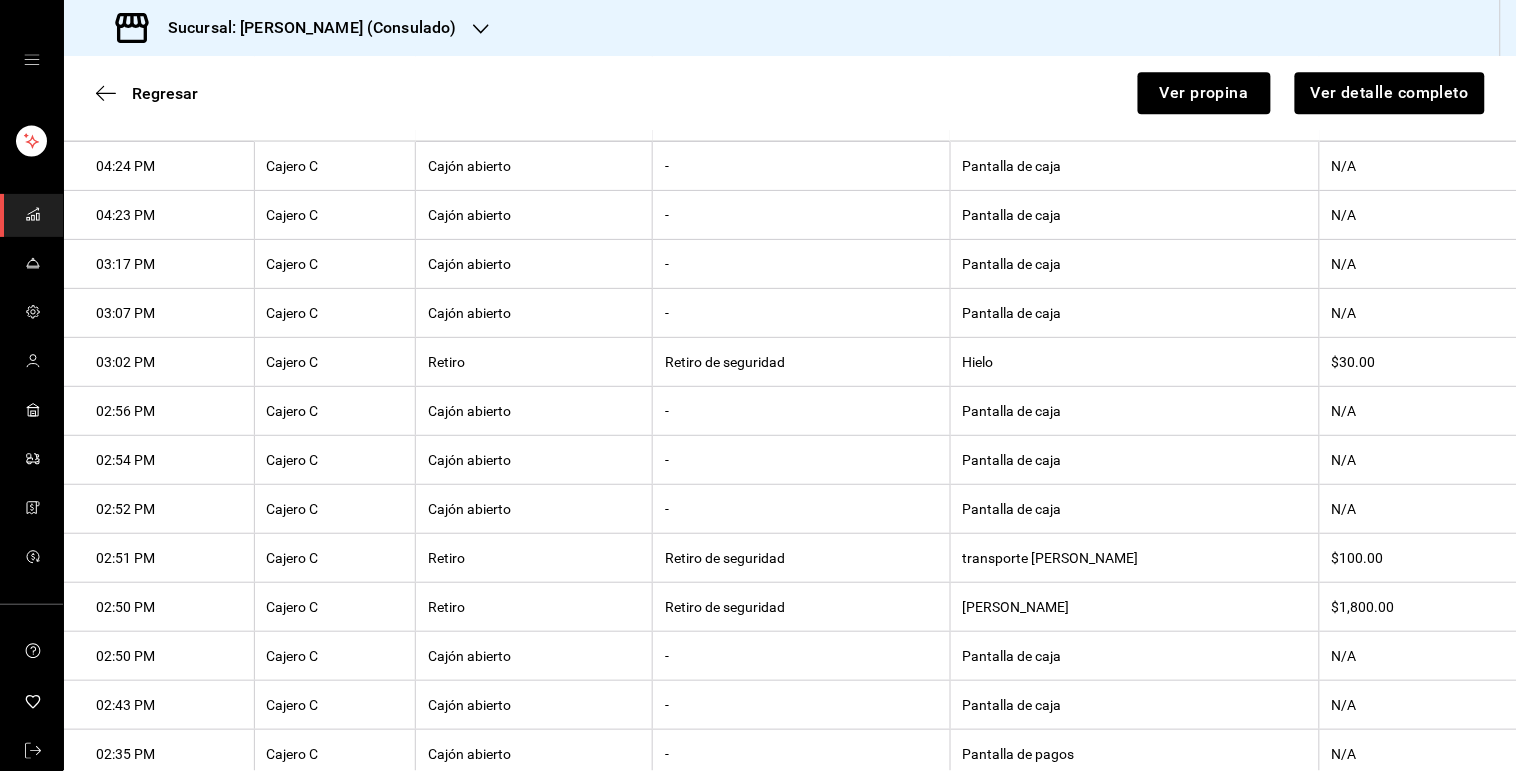 click on "Hielo" at bounding box center (1134, 362) 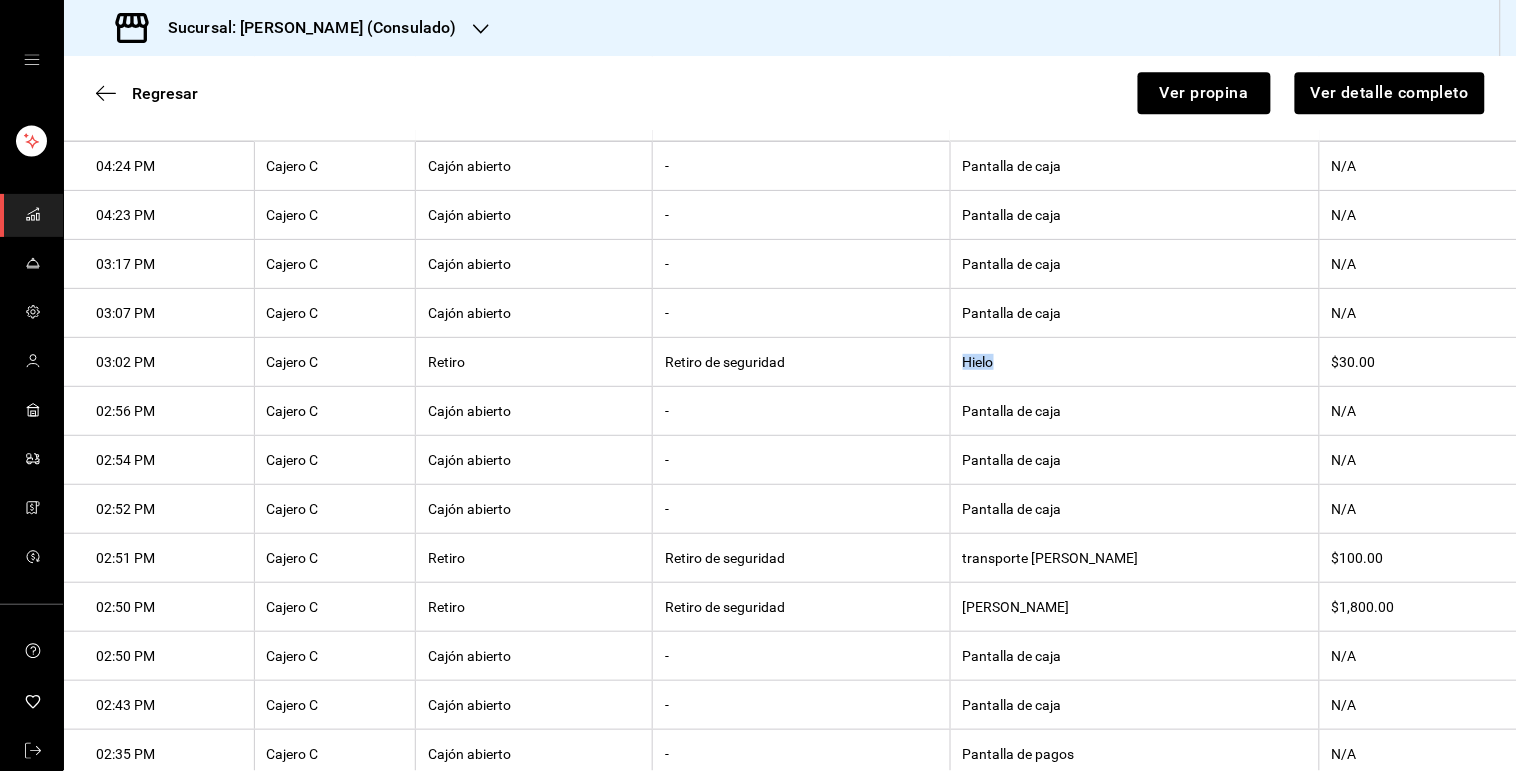 click on "Hielo" at bounding box center [1134, 362] 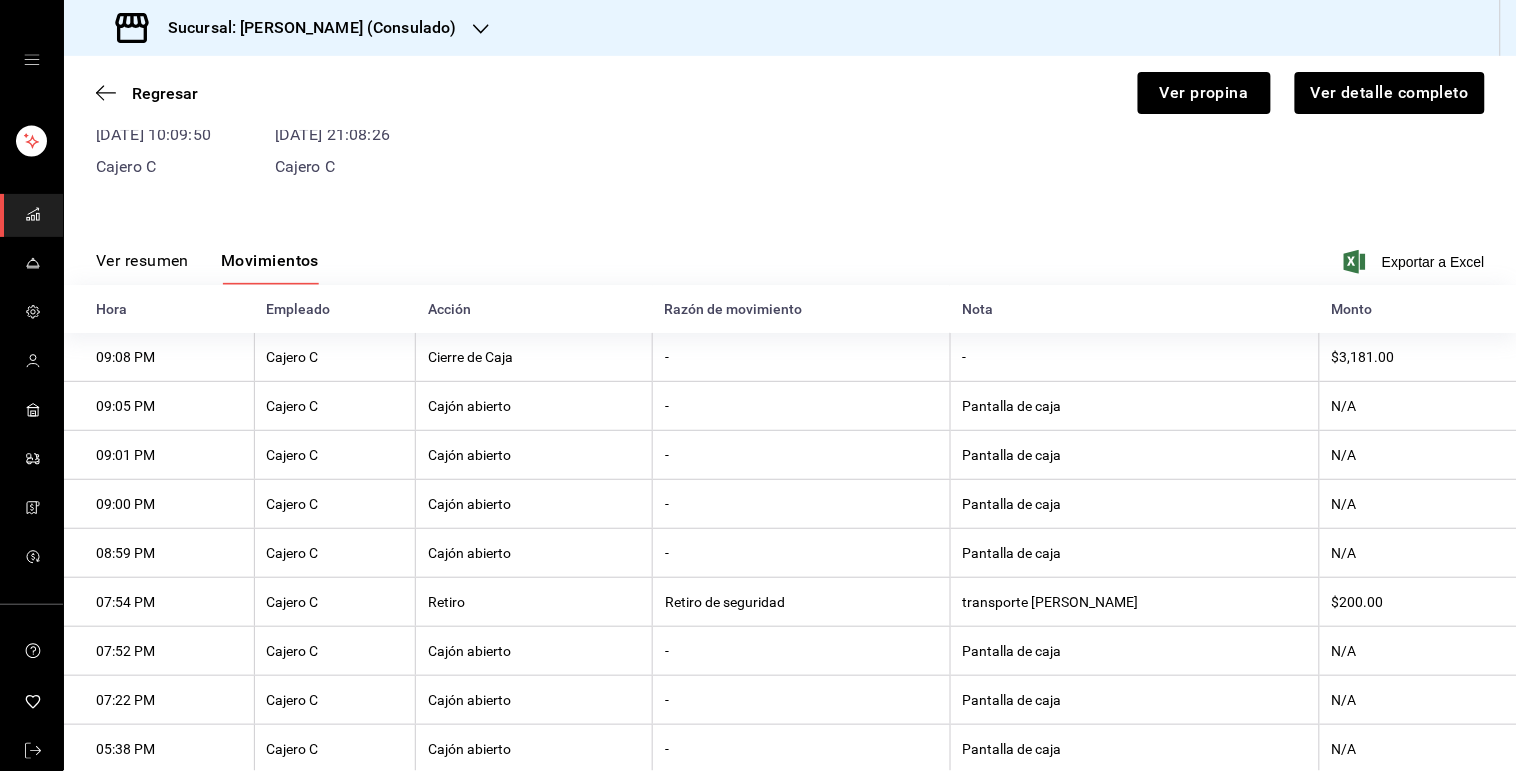 scroll, scrollTop: 0, scrollLeft: 0, axis: both 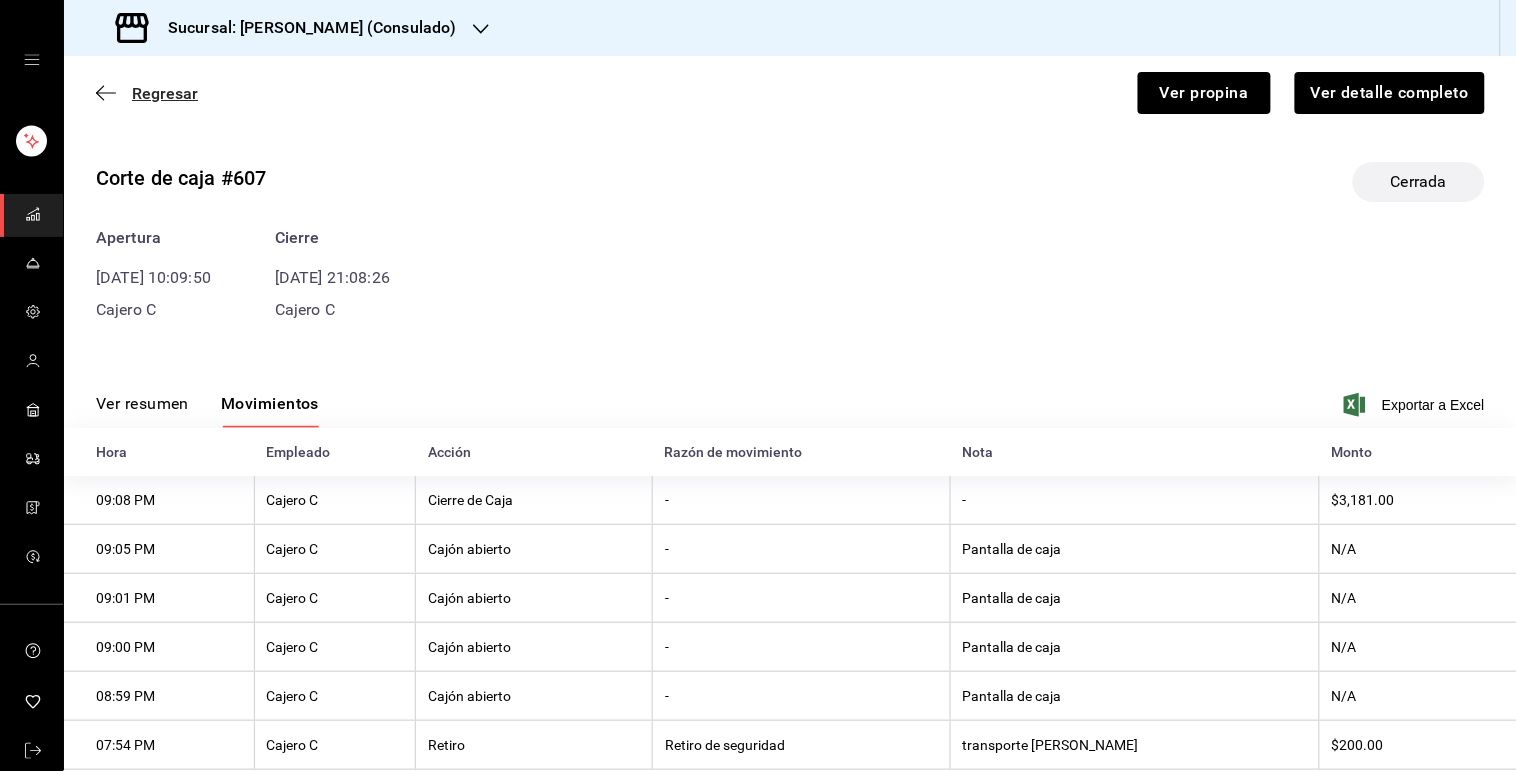 click on "Regresar" at bounding box center [165, 93] 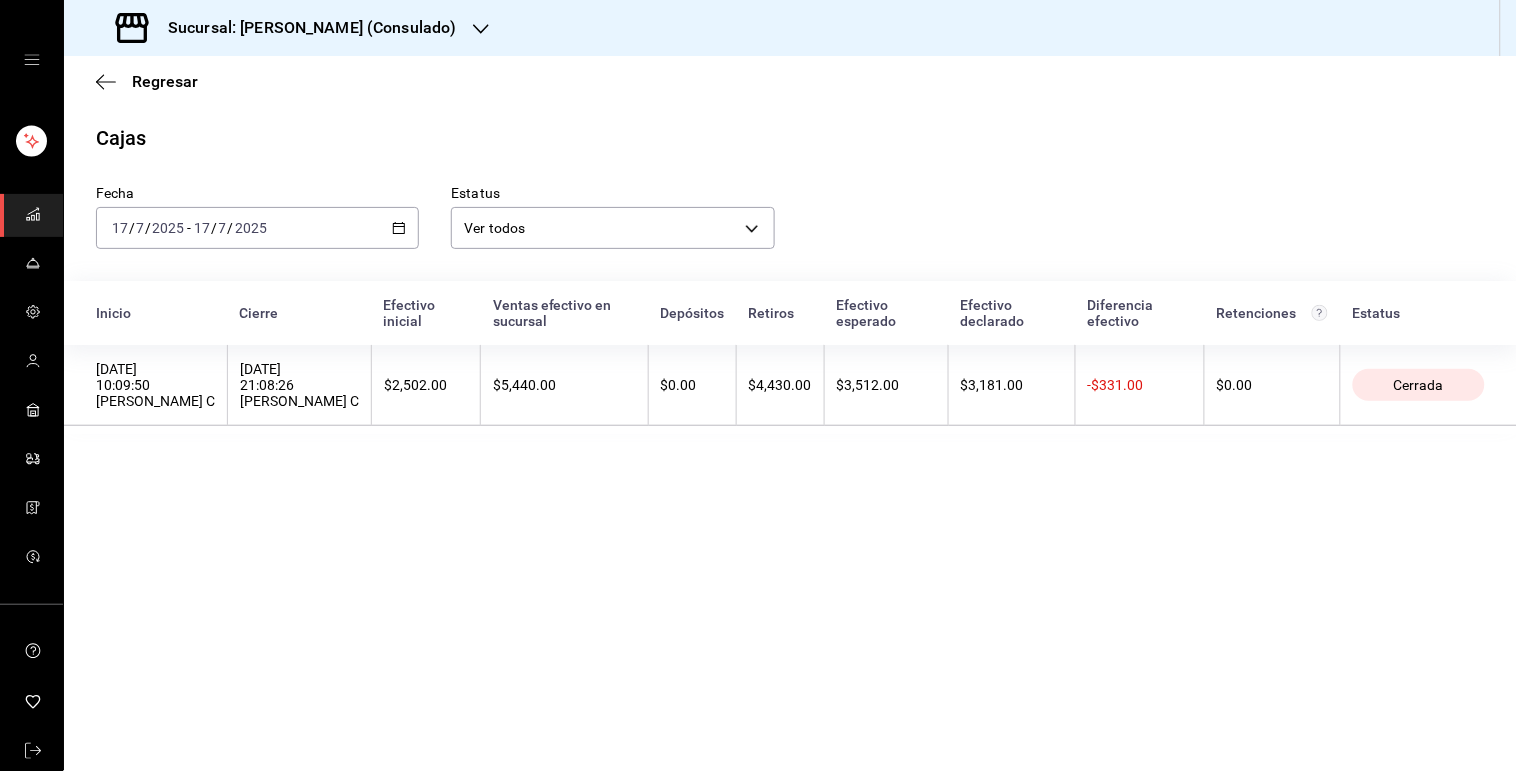 click on "Regresar" at bounding box center (790, 81) 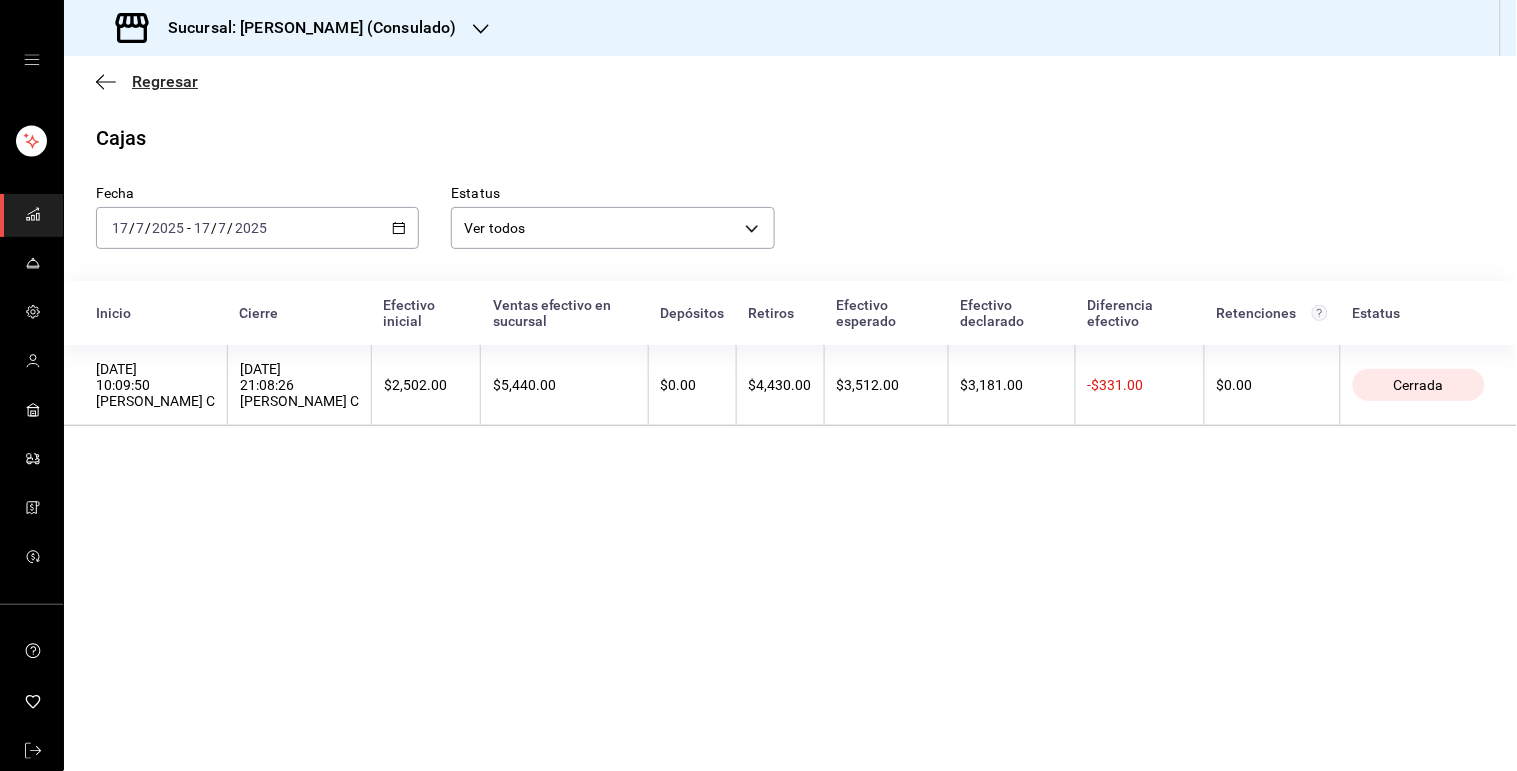 click on "Regresar" at bounding box center (165, 81) 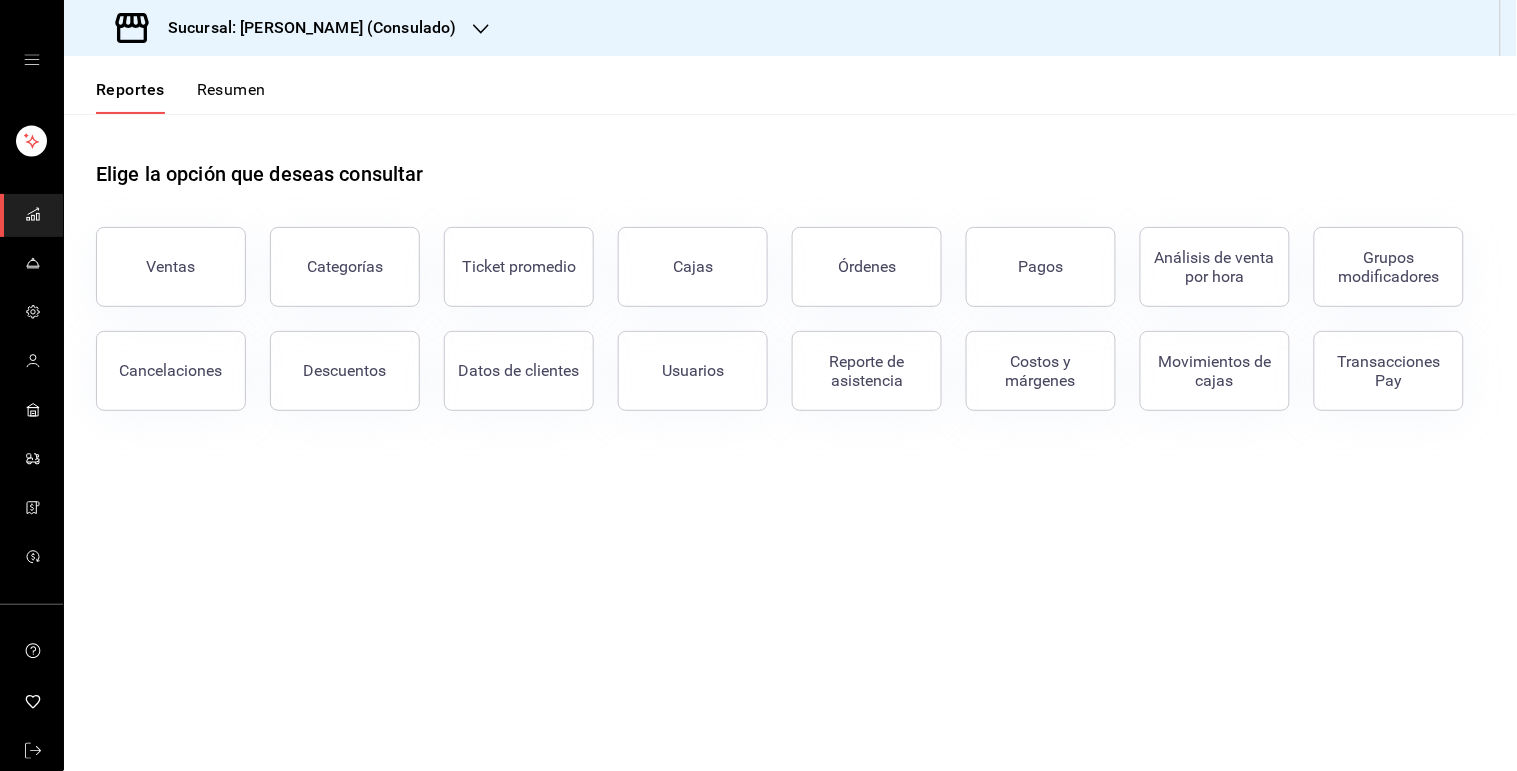 click on "Resumen" at bounding box center (231, 97) 